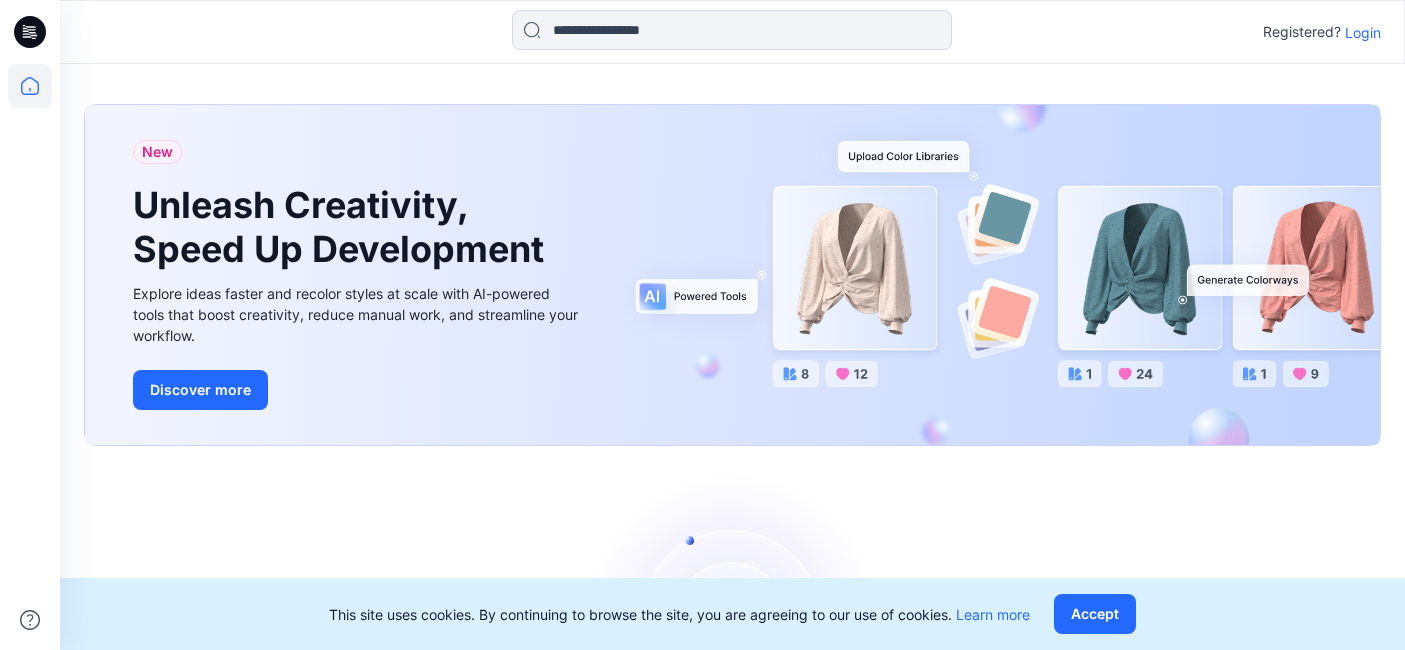 scroll, scrollTop: 0, scrollLeft: 0, axis: both 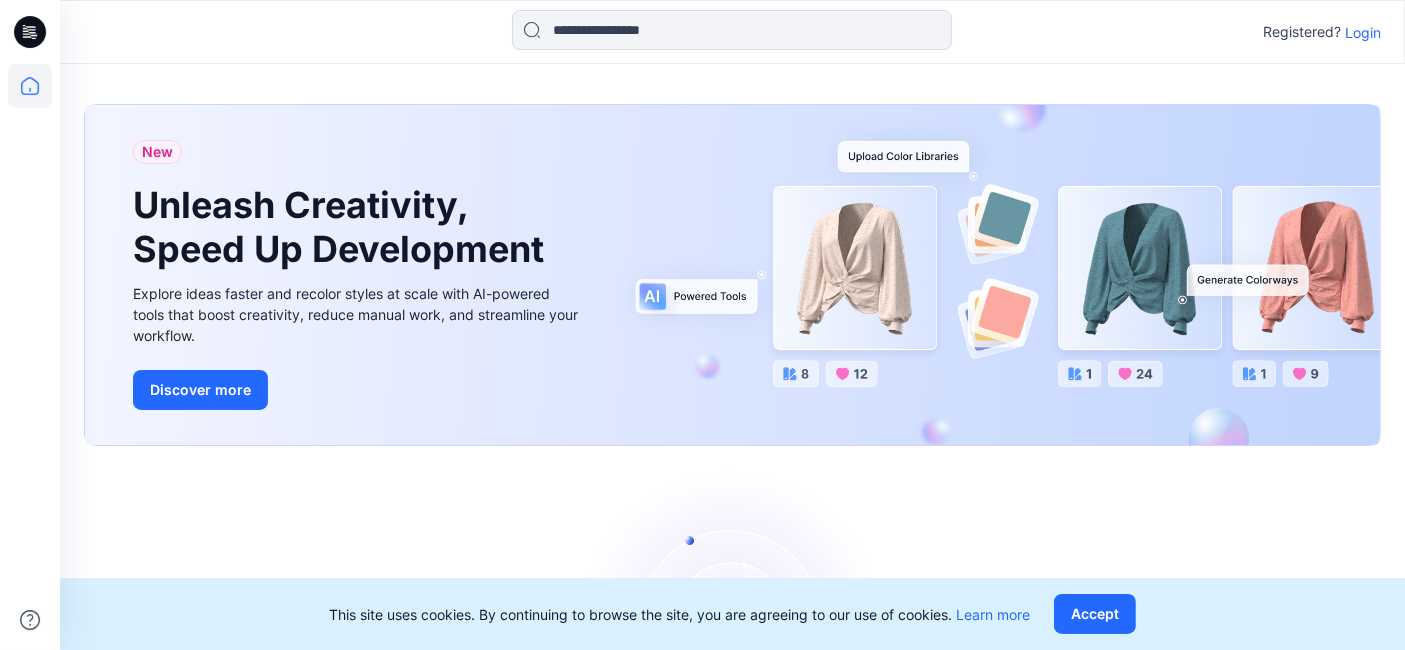 click on "Login" at bounding box center [1363, 32] 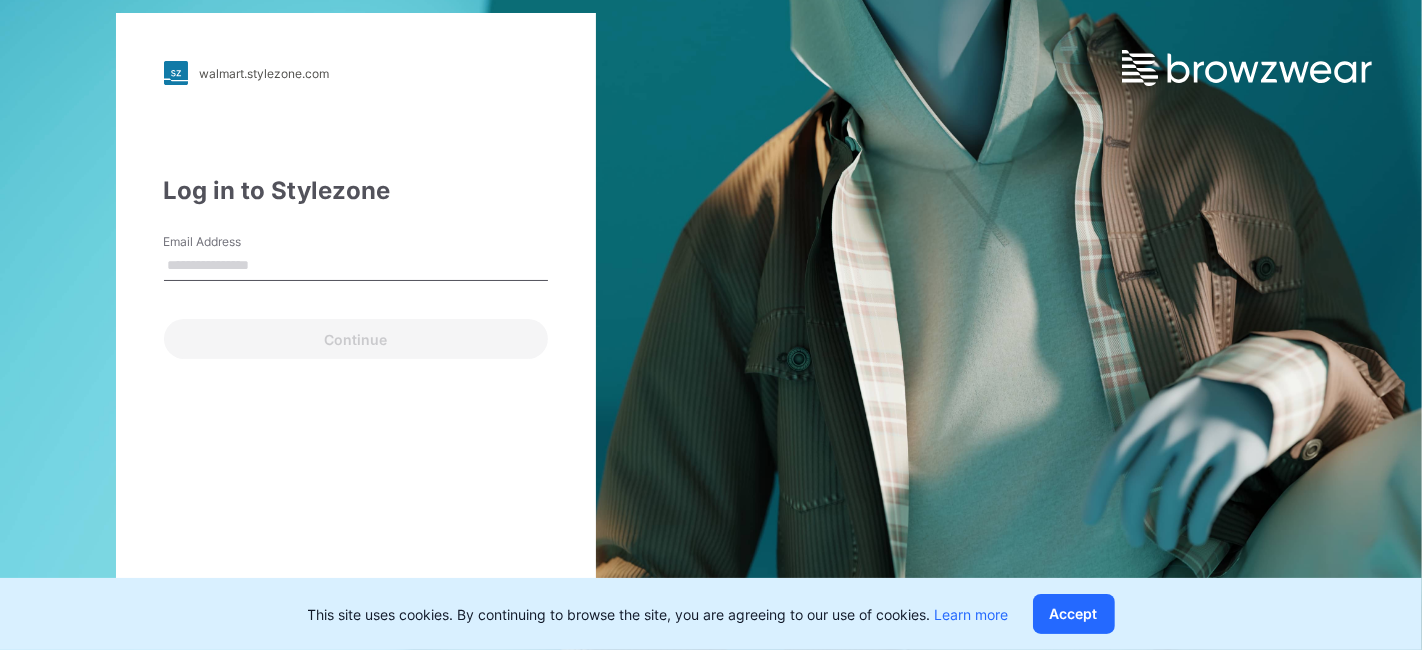 type on "**********" 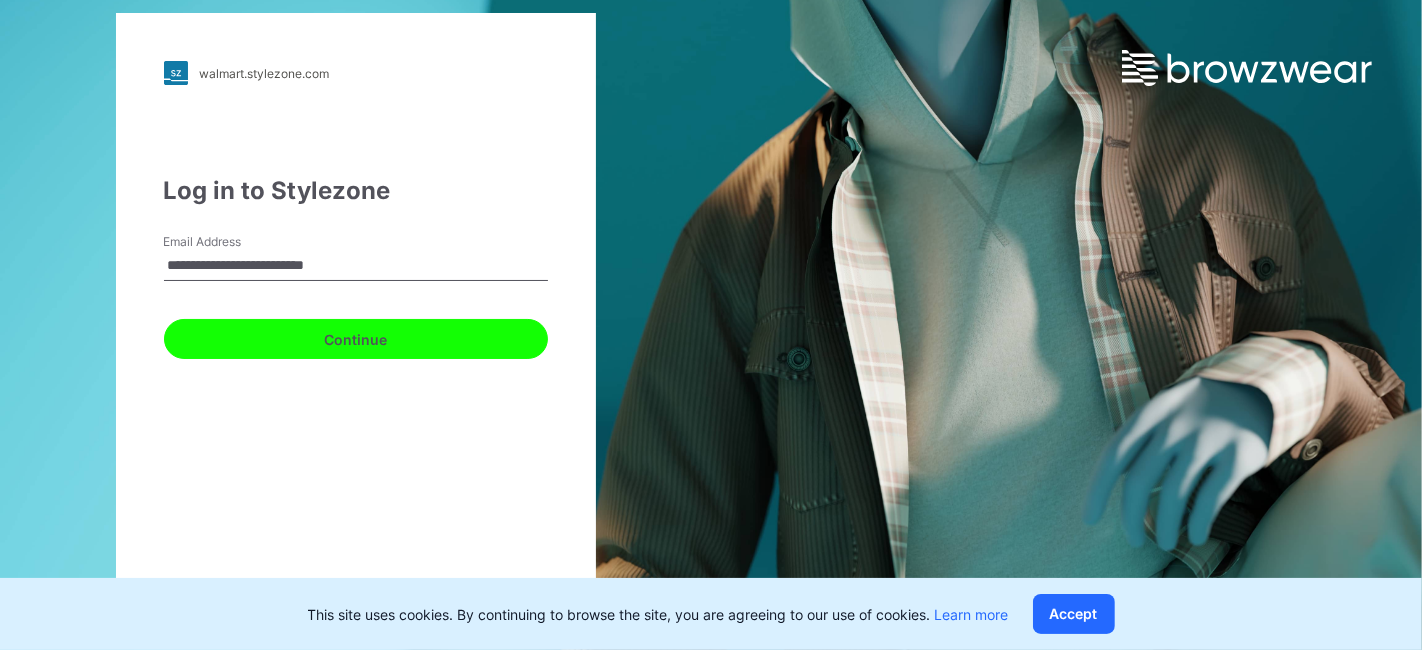 click on "Continue" at bounding box center [356, 339] 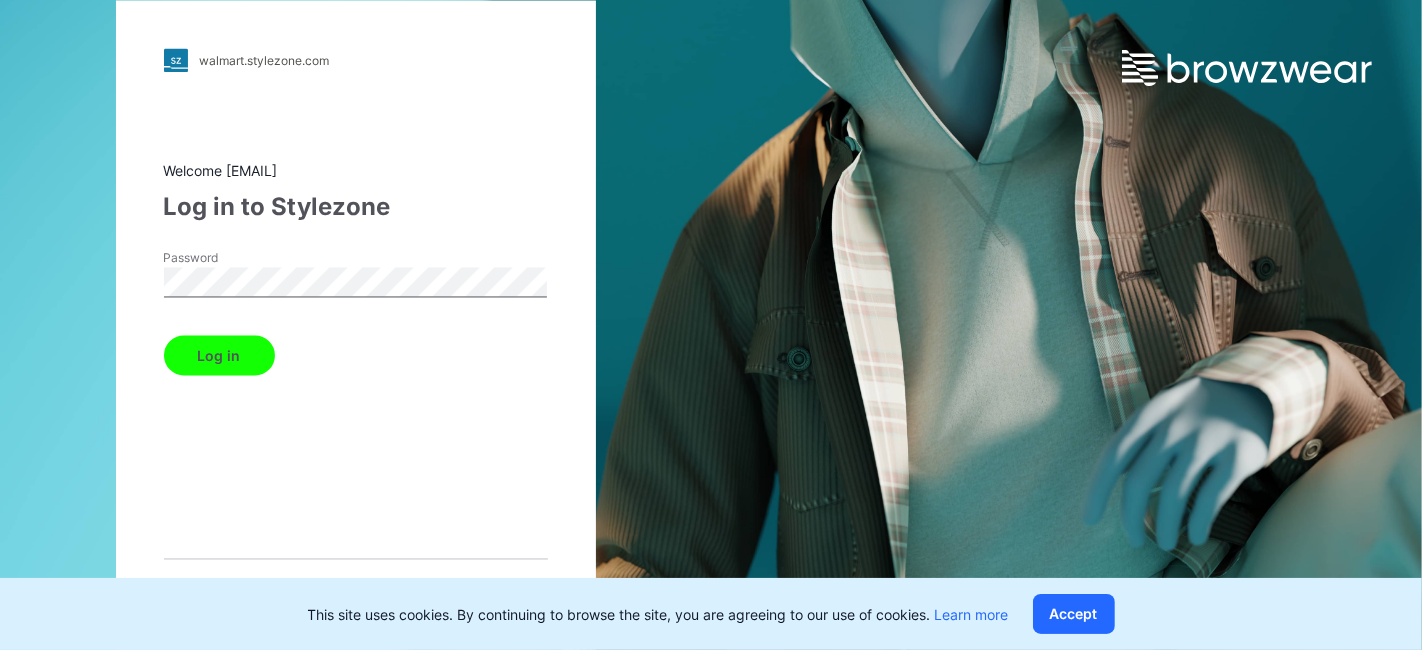 click on "Log in" at bounding box center (219, 356) 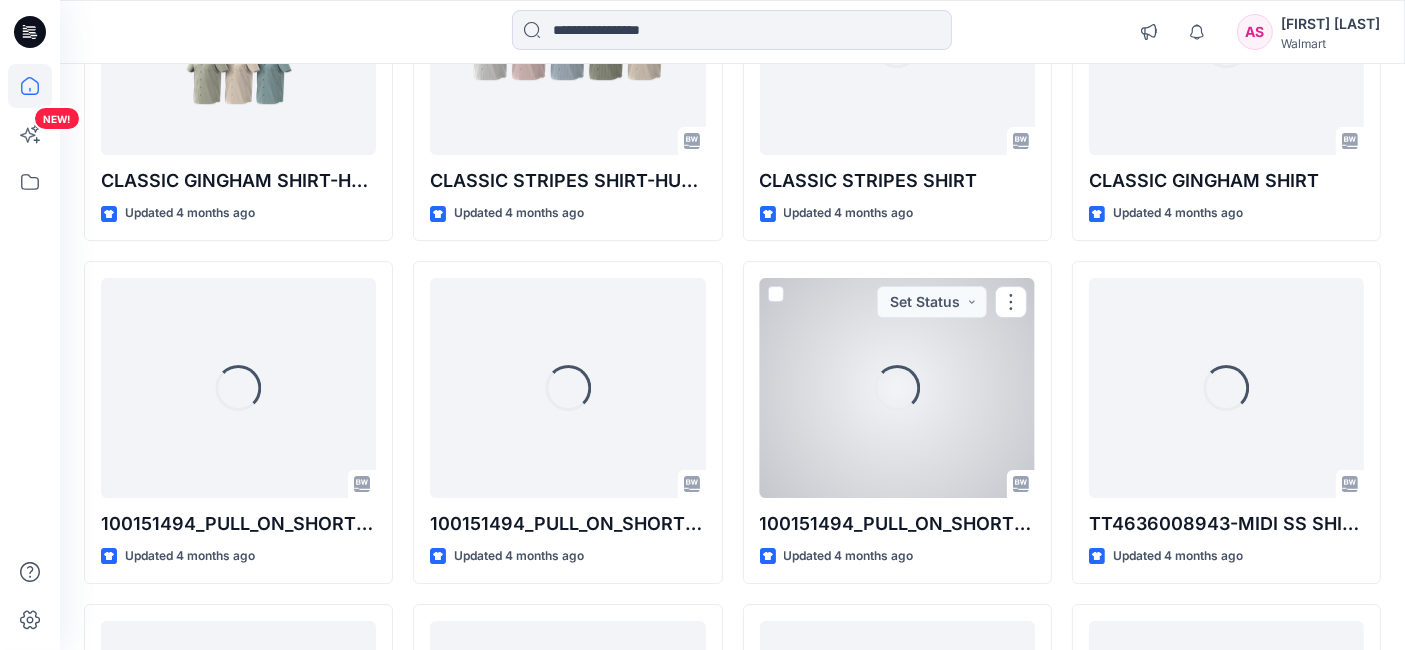 scroll, scrollTop: 6640, scrollLeft: 0, axis: vertical 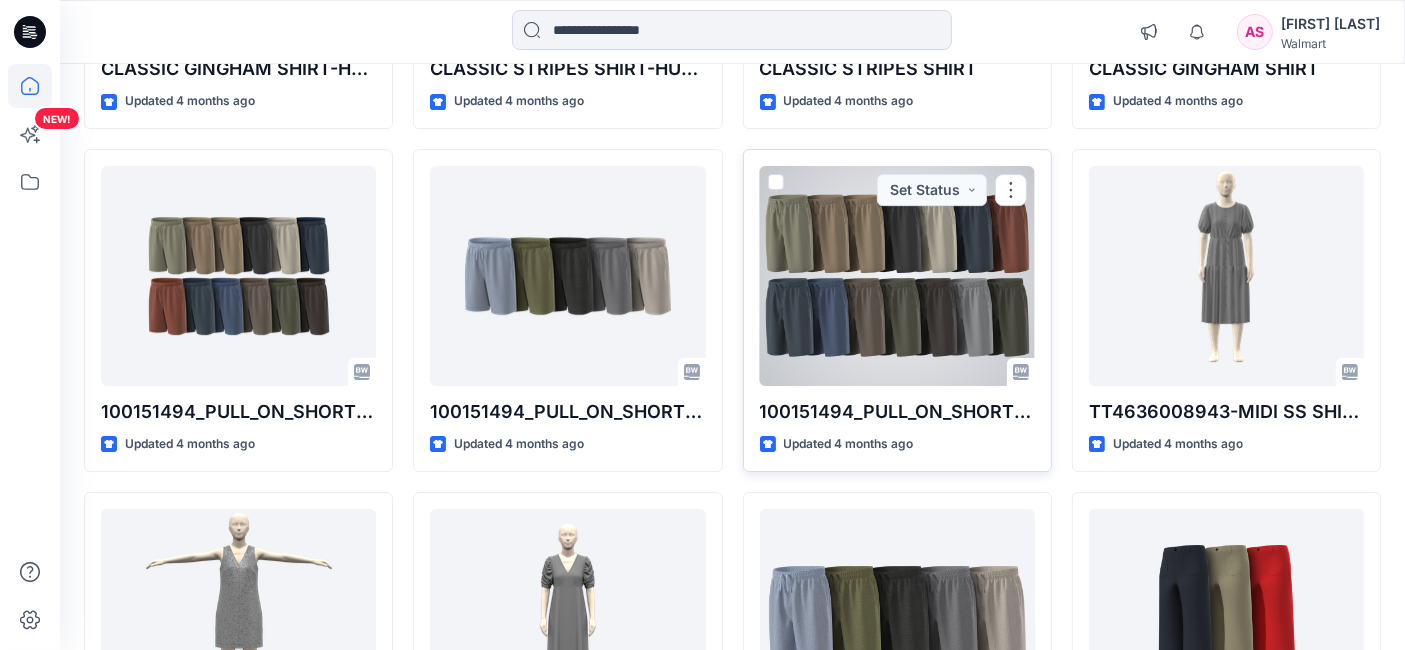 click at bounding box center [897, 276] 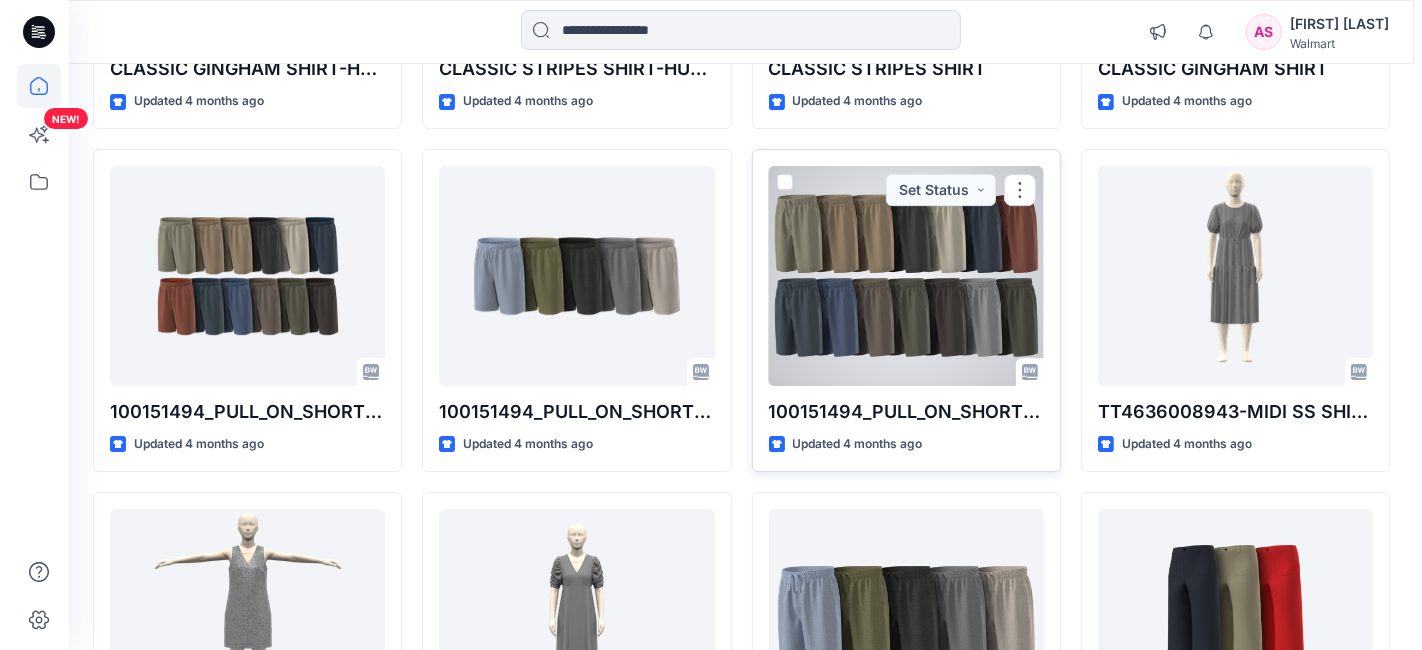 scroll, scrollTop: 0, scrollLeft: 0, axis: both 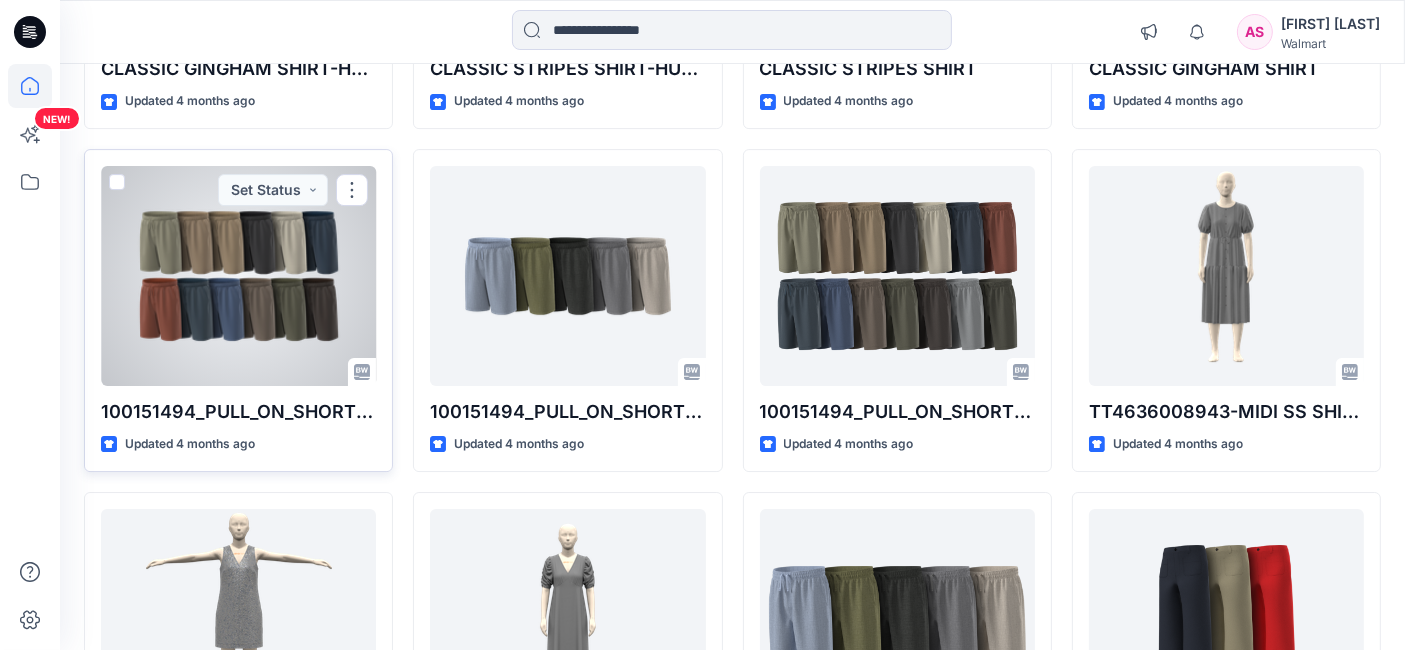click at bounding box center [238, 276] 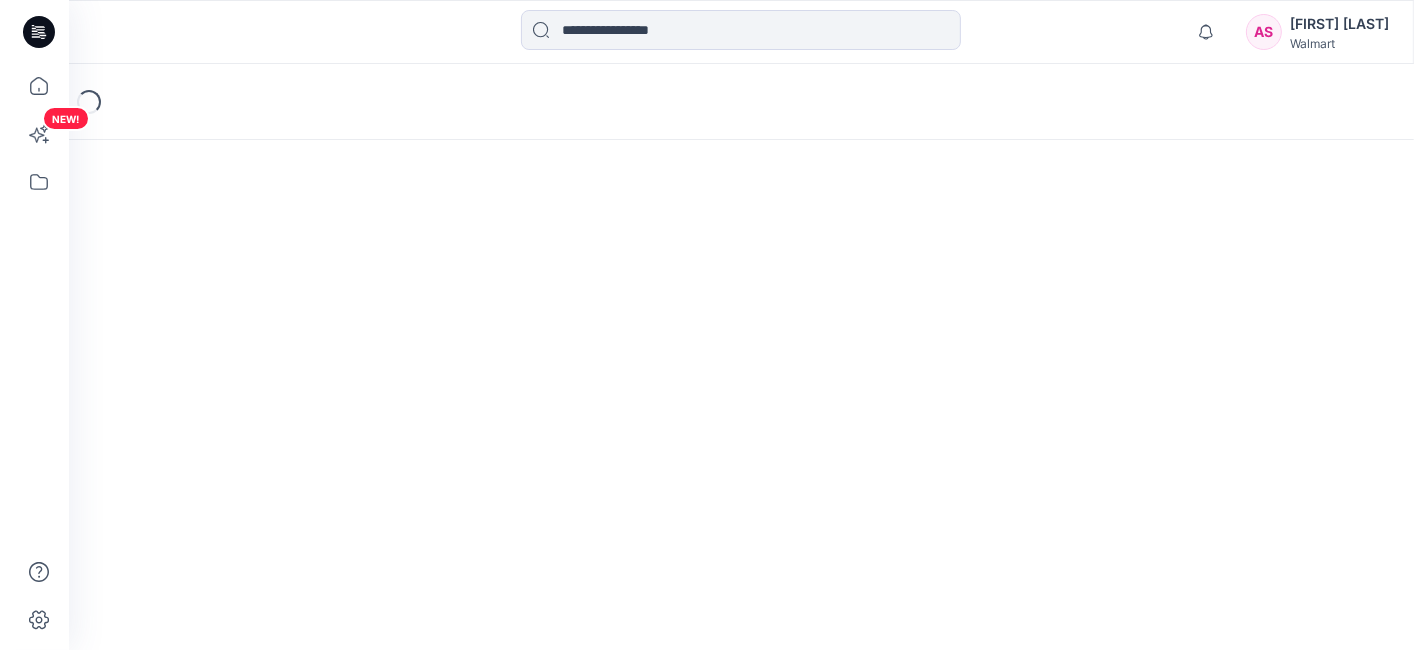 scroll, scrollTop: 0, scrollLeft: 0, axis: both 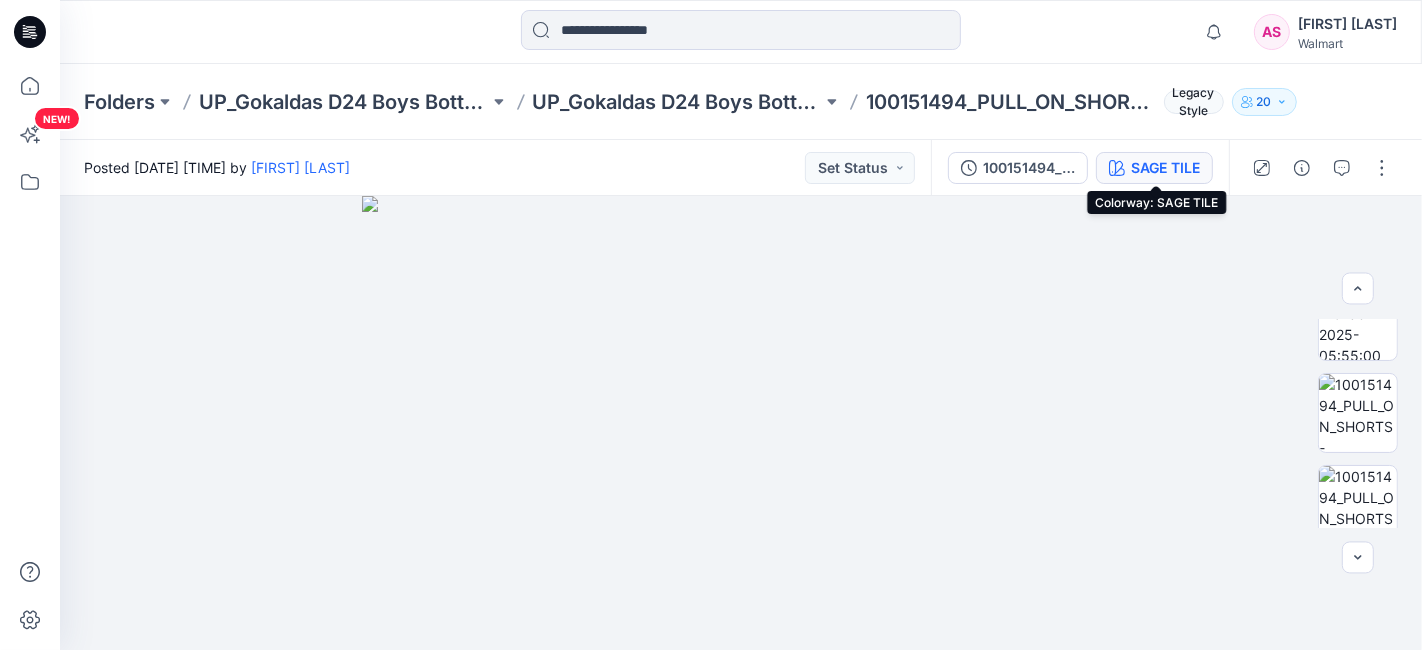 click on "SAGE TILE" at bounding box center (1165, 168) 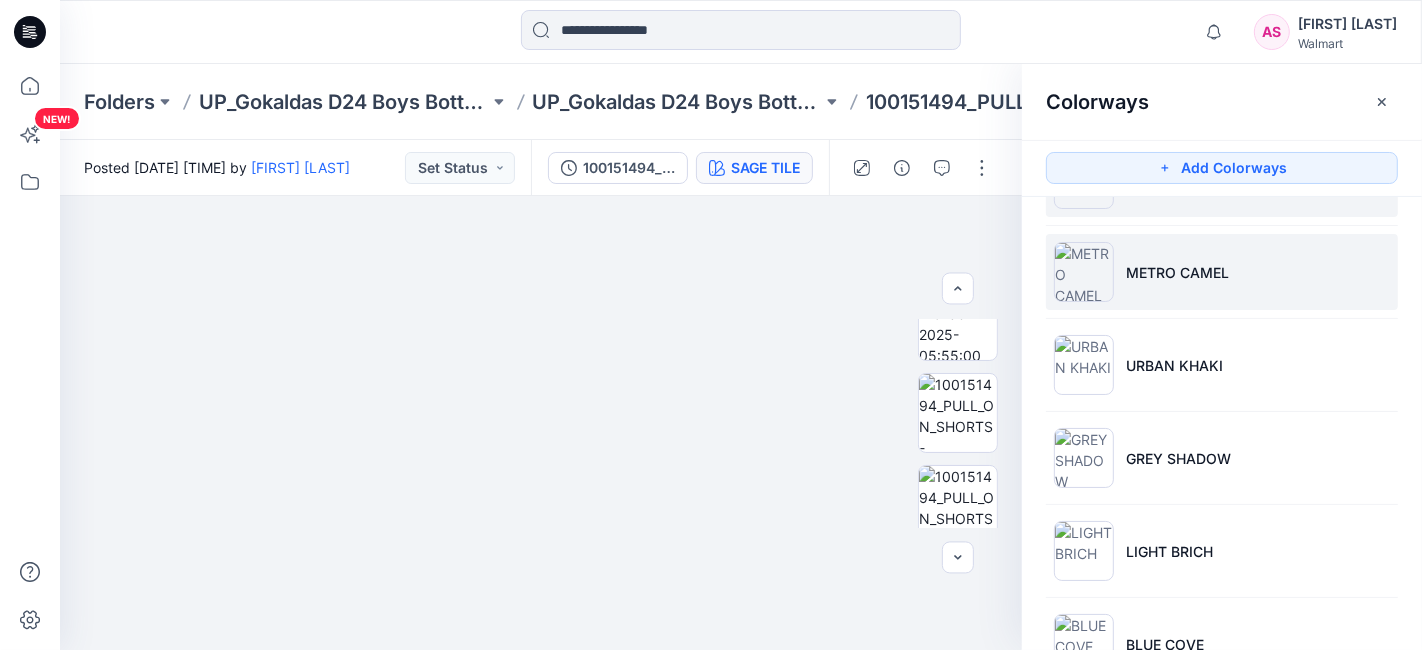 scroll, scrollTop: 111, scrollLeft: 0, axis: vertical 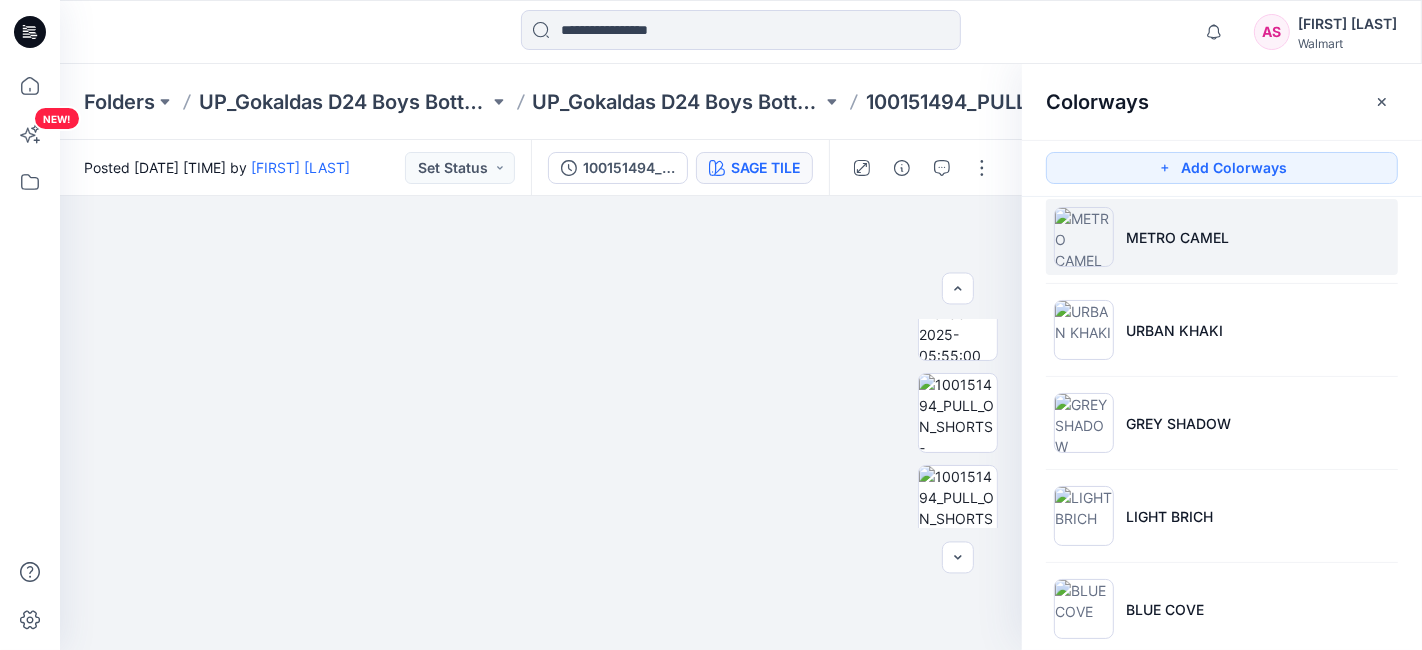 click on "METRO CAMEL" at bounding box center (1222, 237) 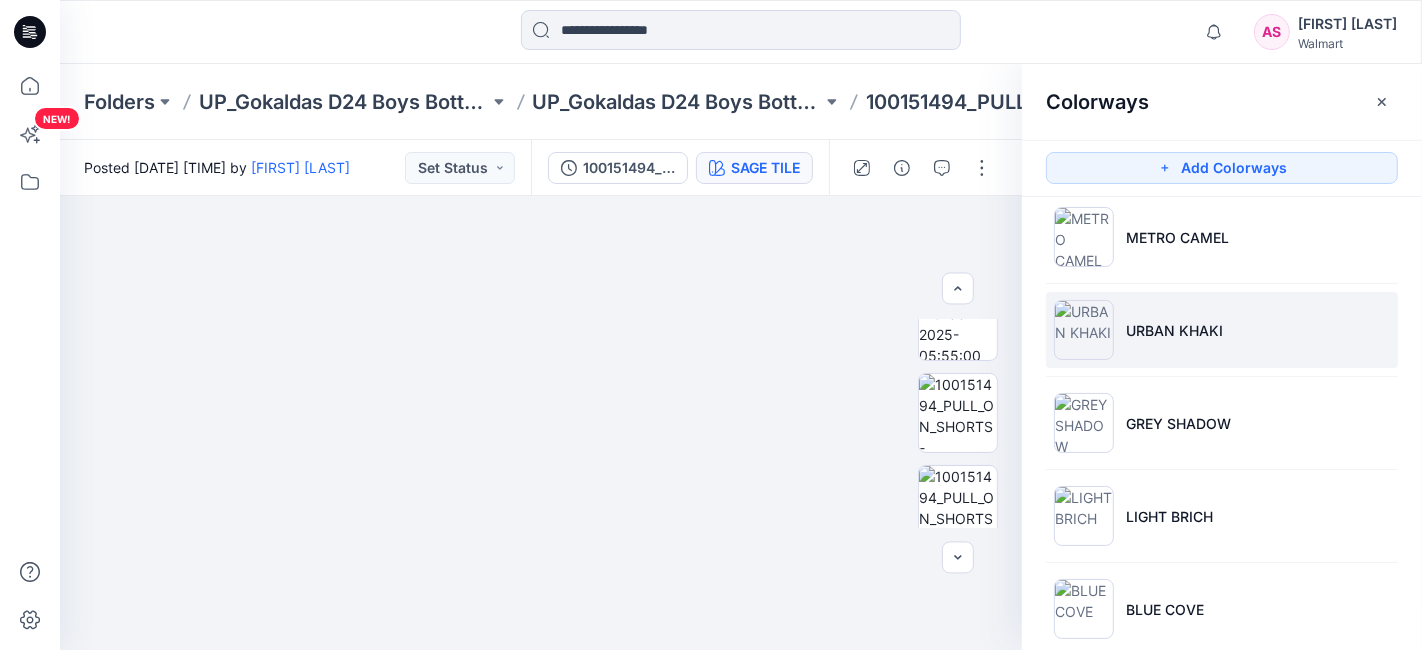 click on "URBAN KHAKI" at bounding box center [1174, 330] 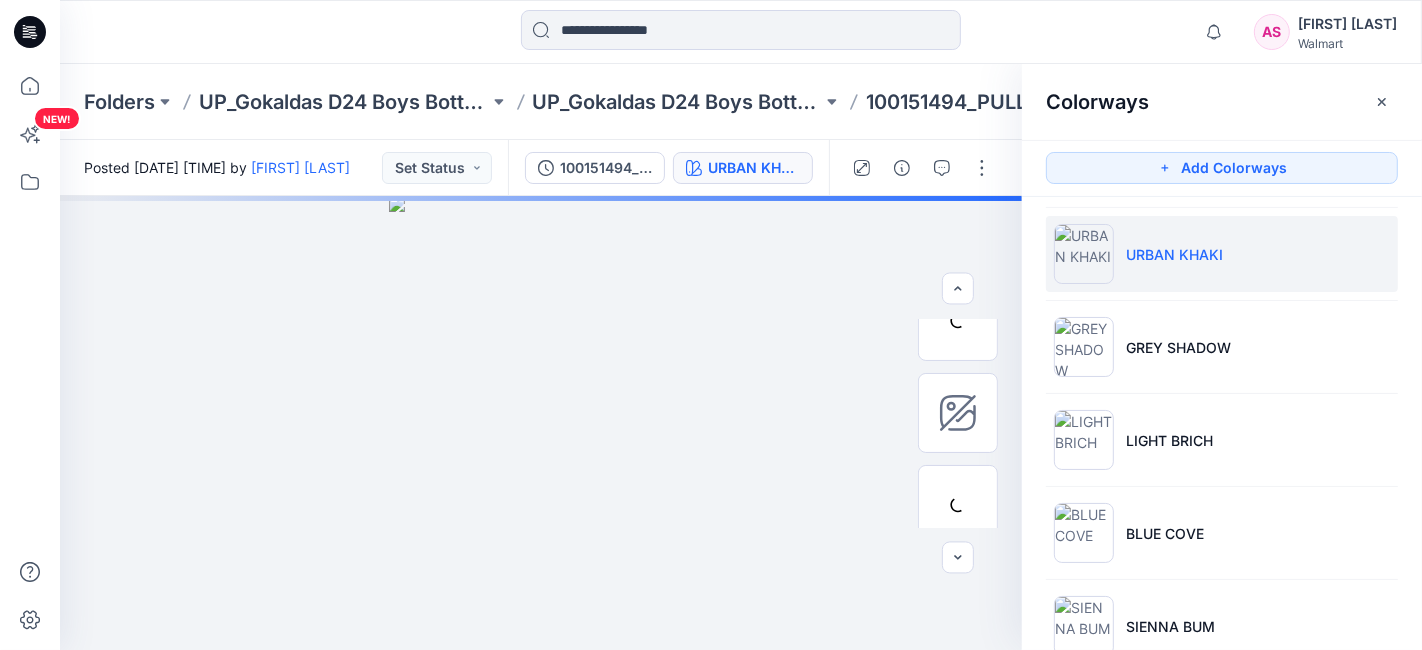scroll, scrollTop: 222, scrollLeft: 0, axis: vertical 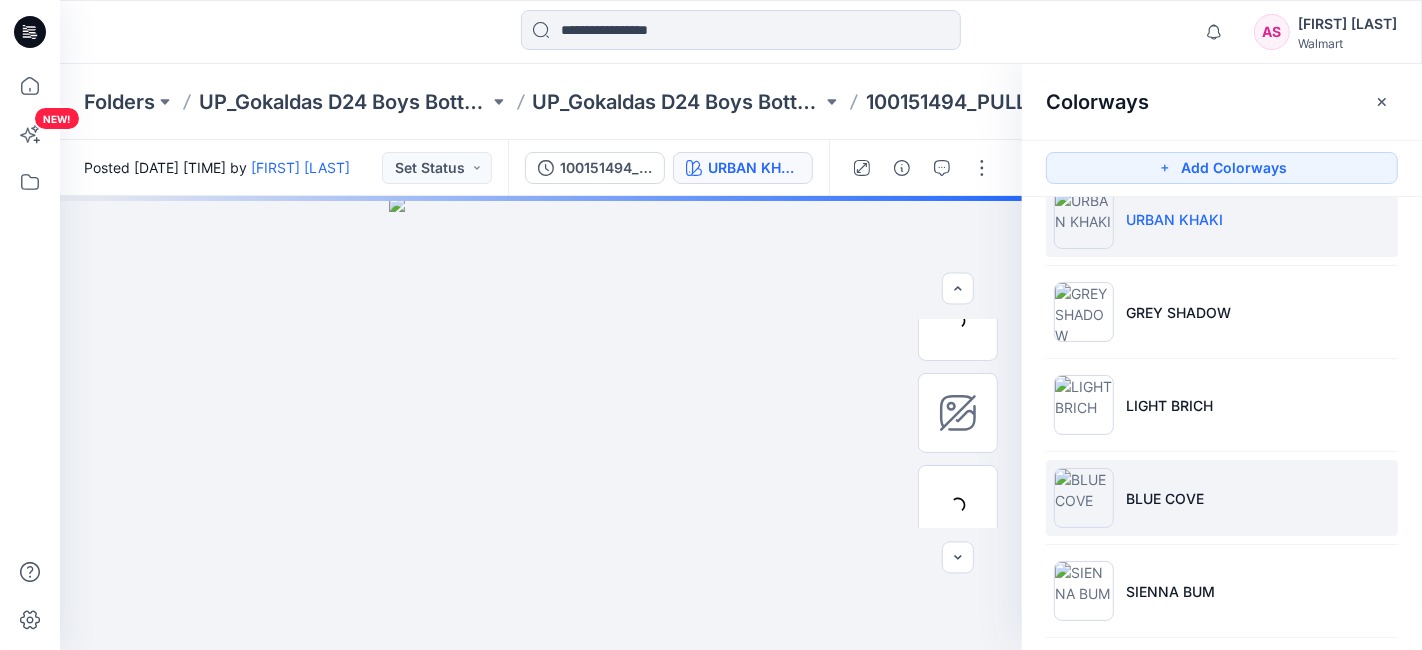click on "BLUE COVE" at bounding box center (1222, 498) 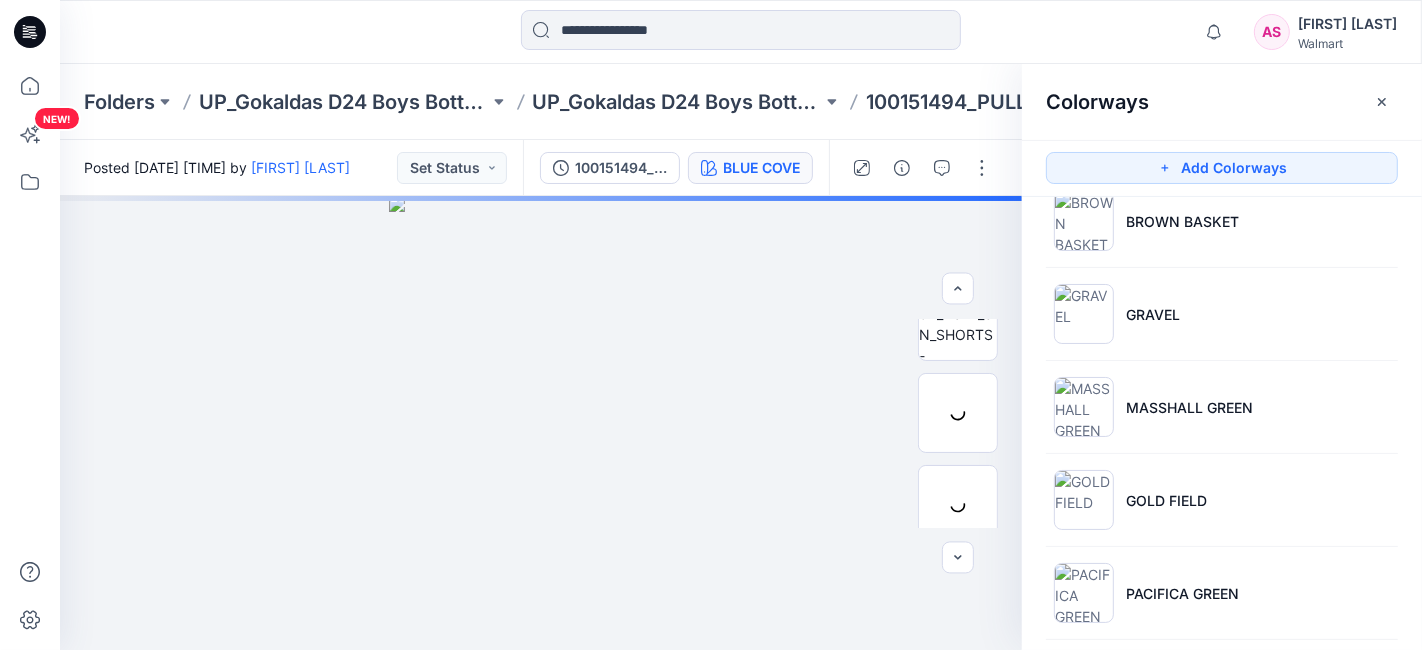 scroll, scrollTop: 1111, scrollLeft: 0, axis: vertical 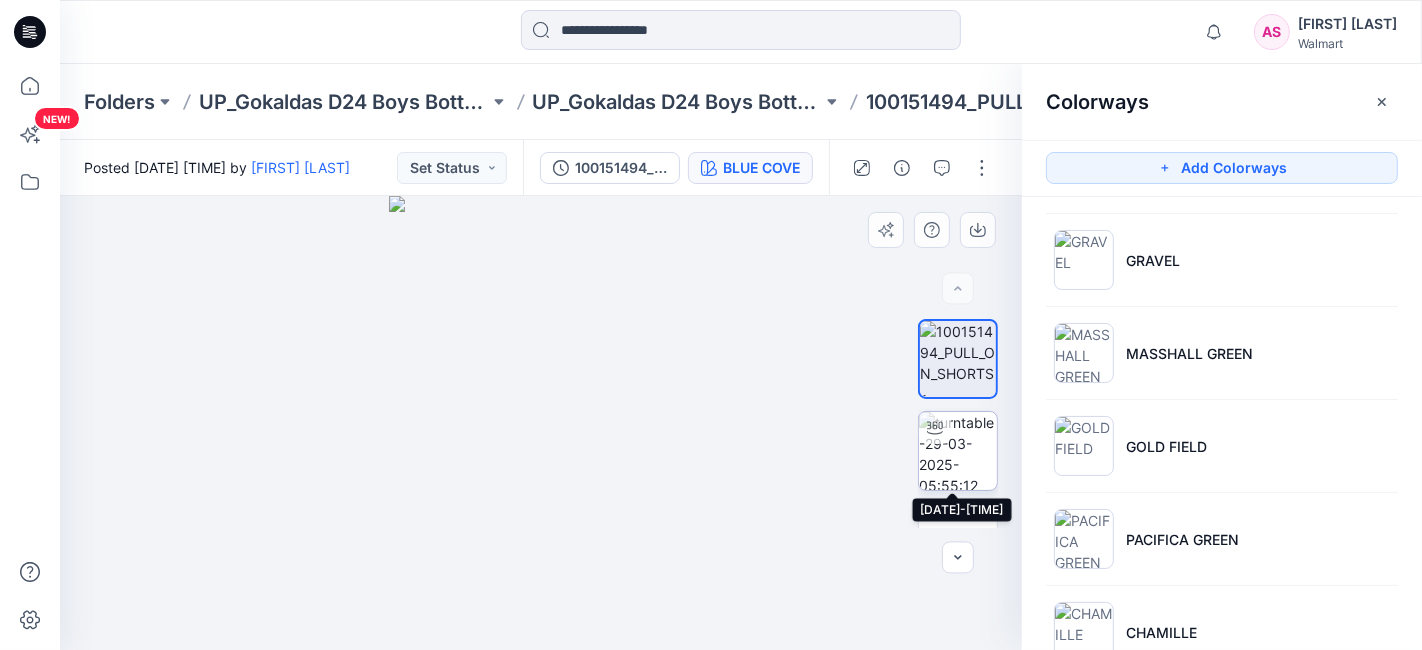click at bounding box center [958, 451] 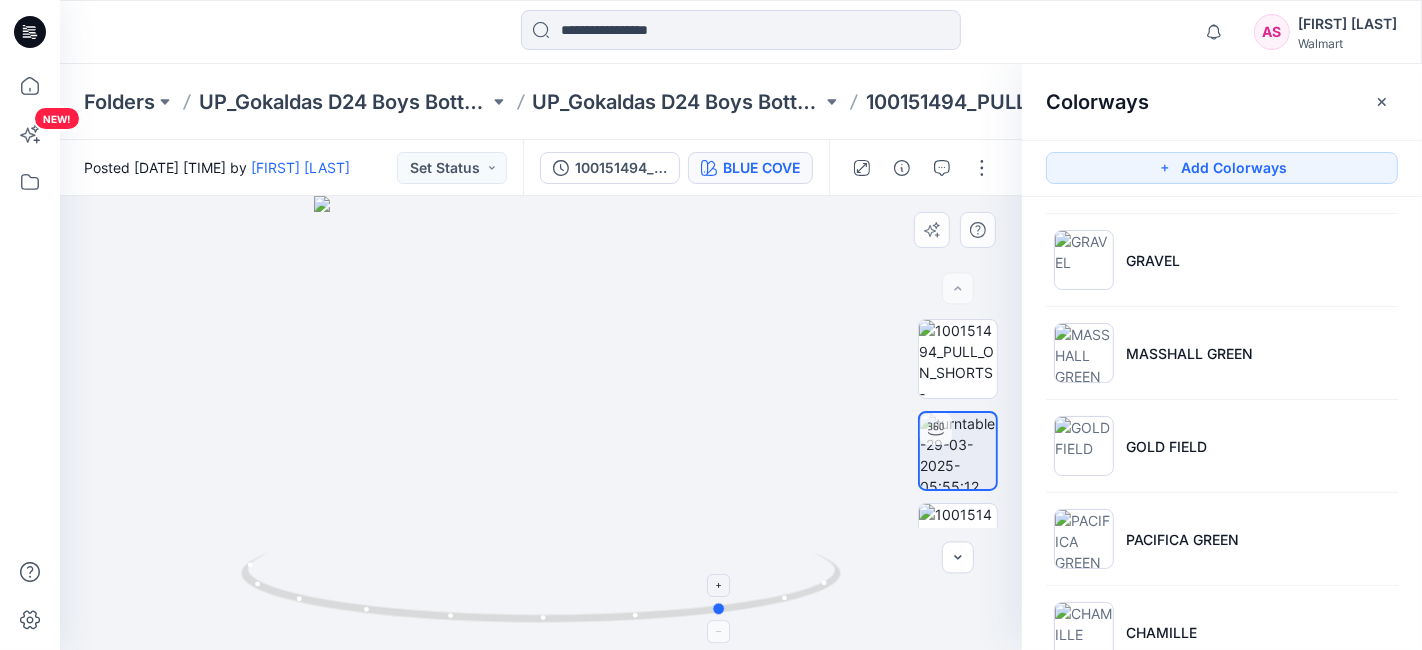 drag, startPoint x: 542, startPoint y: 624, endPoint x: 732, endPoint y: 604, distance: 191.04973 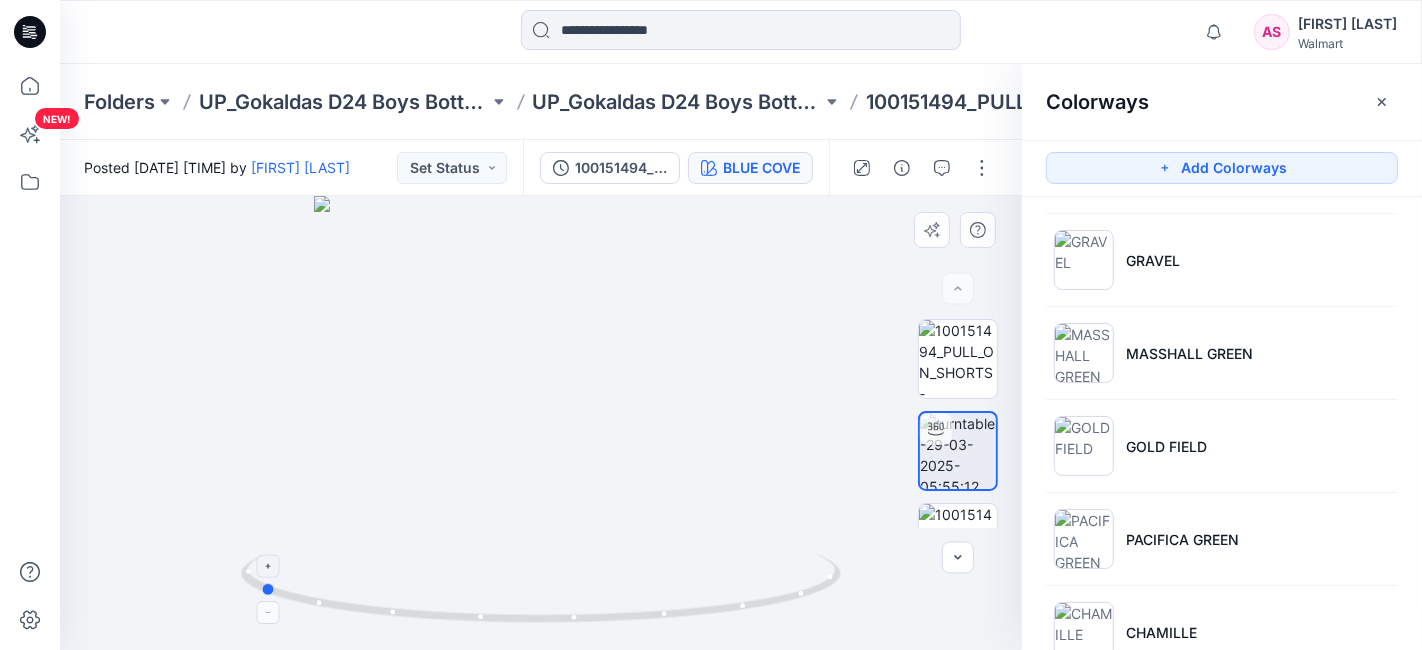 drag, startPoint x: 480, startPoint y: 629, endPoint x: 612, endPoint y: 613, distance: 132.96616 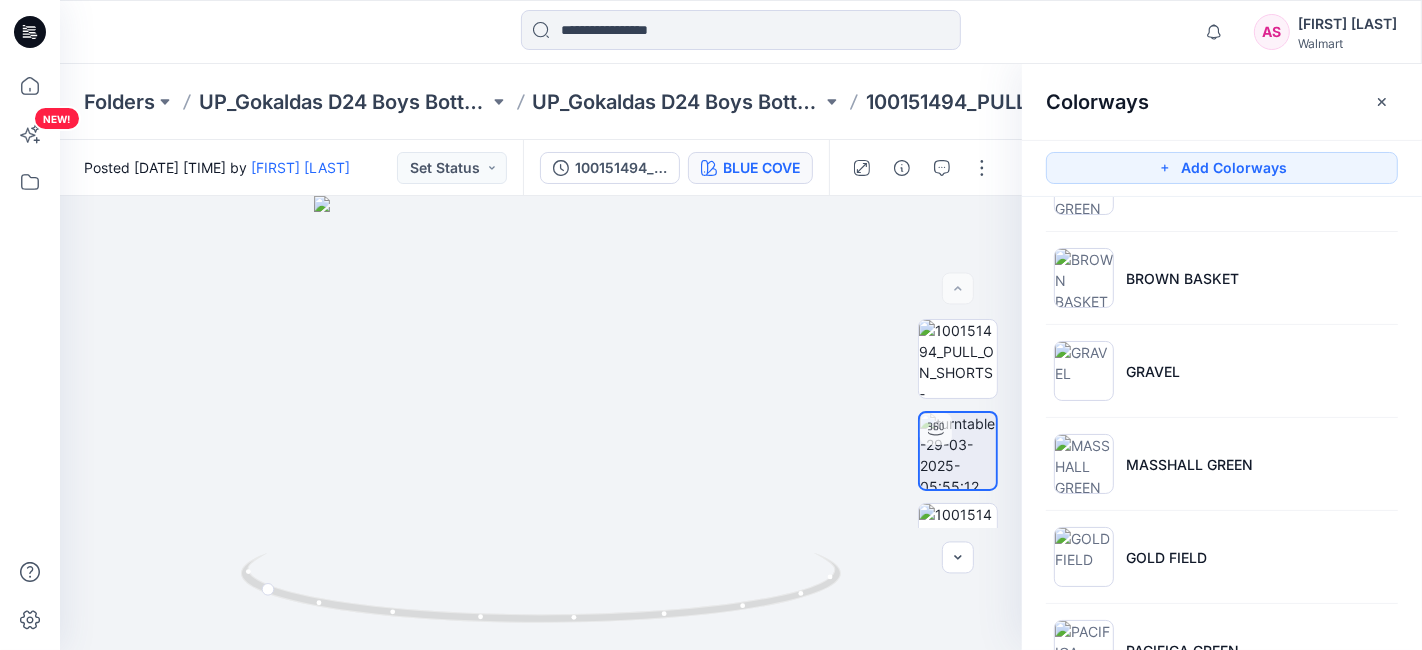 scroll, scrollTop: 1162, scrollLeft: 0, axis: vertical 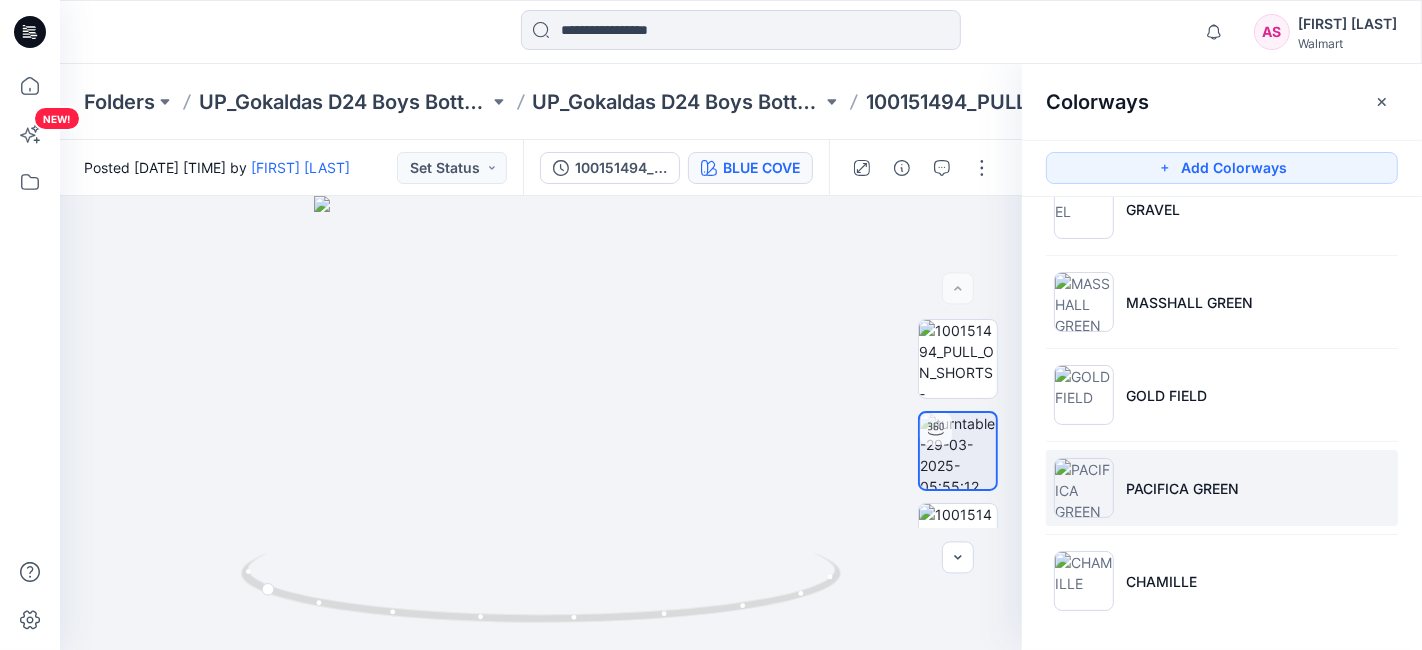 click on "PACIFICA GREEN" at bounding box center [1182, 488] 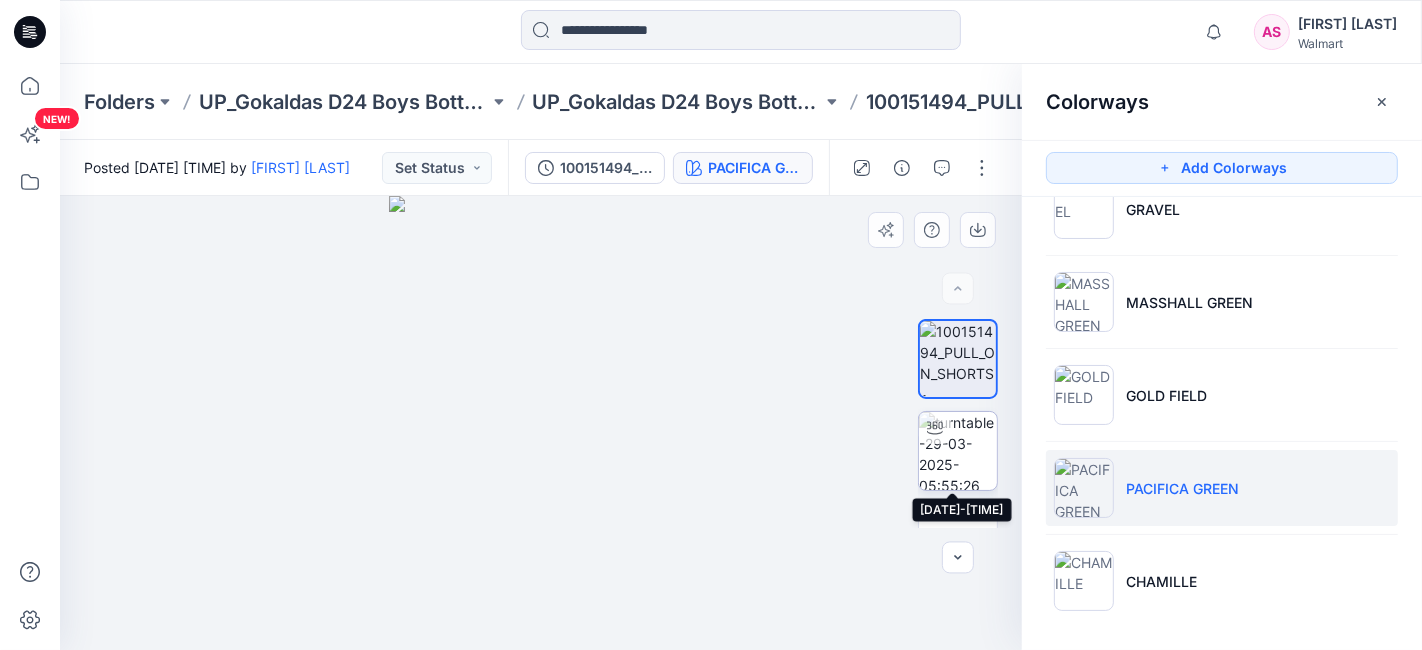 click at bounding box center (958, 451) 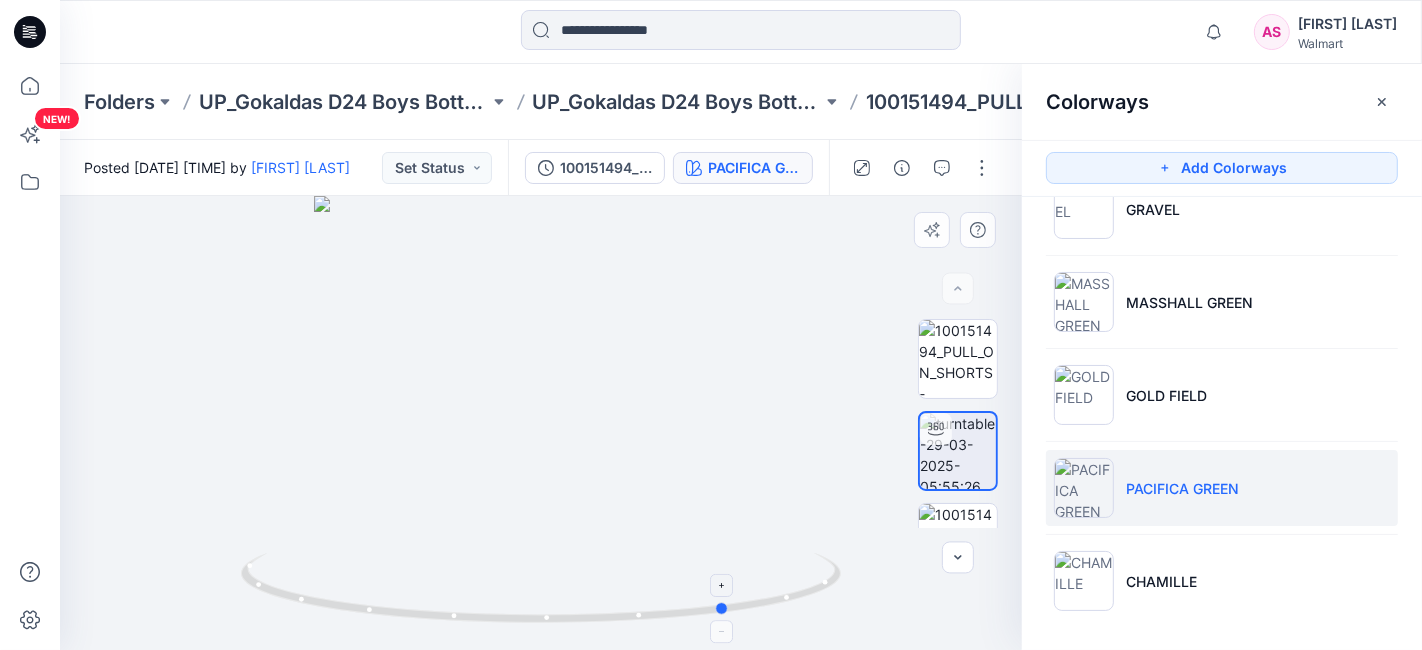 drag, startPoint x: 506, startPoint y: 619, endPoint x: 694, endPoint y: 602, distance: 188.76706 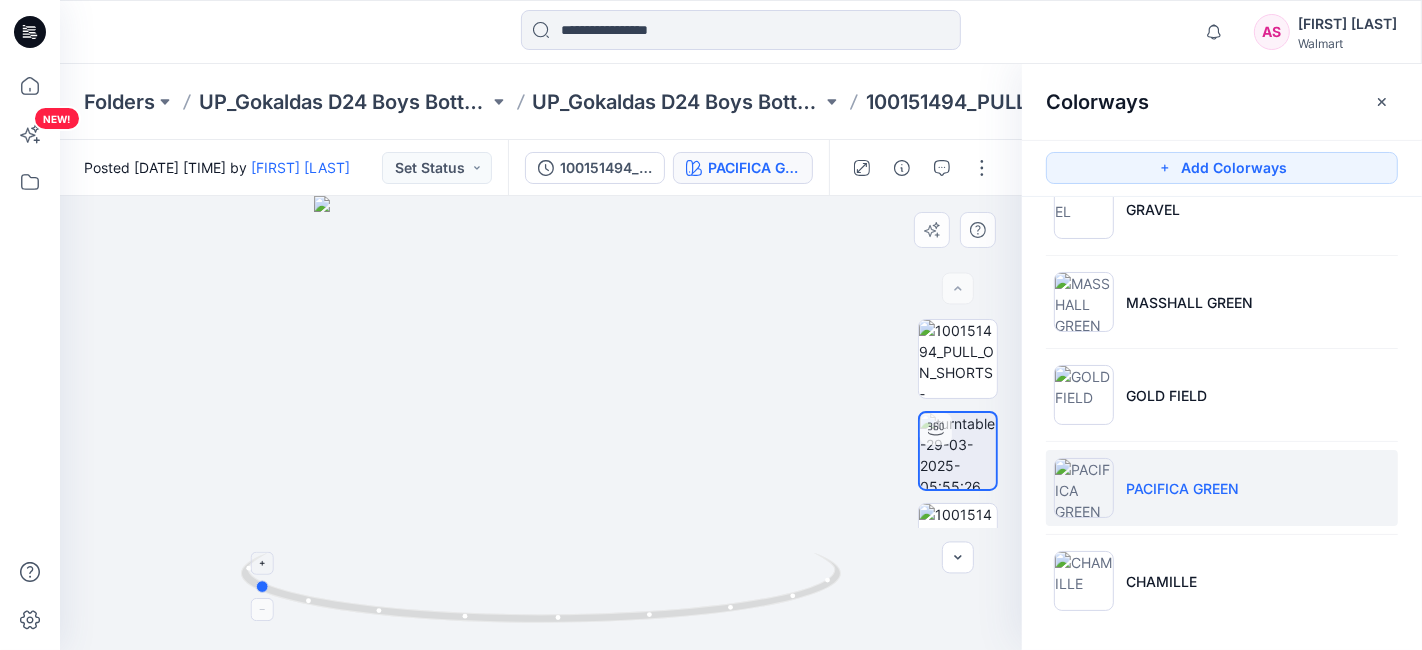 drag, startPoint x: 531, startPoint y: 619, endPoint x: 655, endPoint y: 612, distance: 124.197426 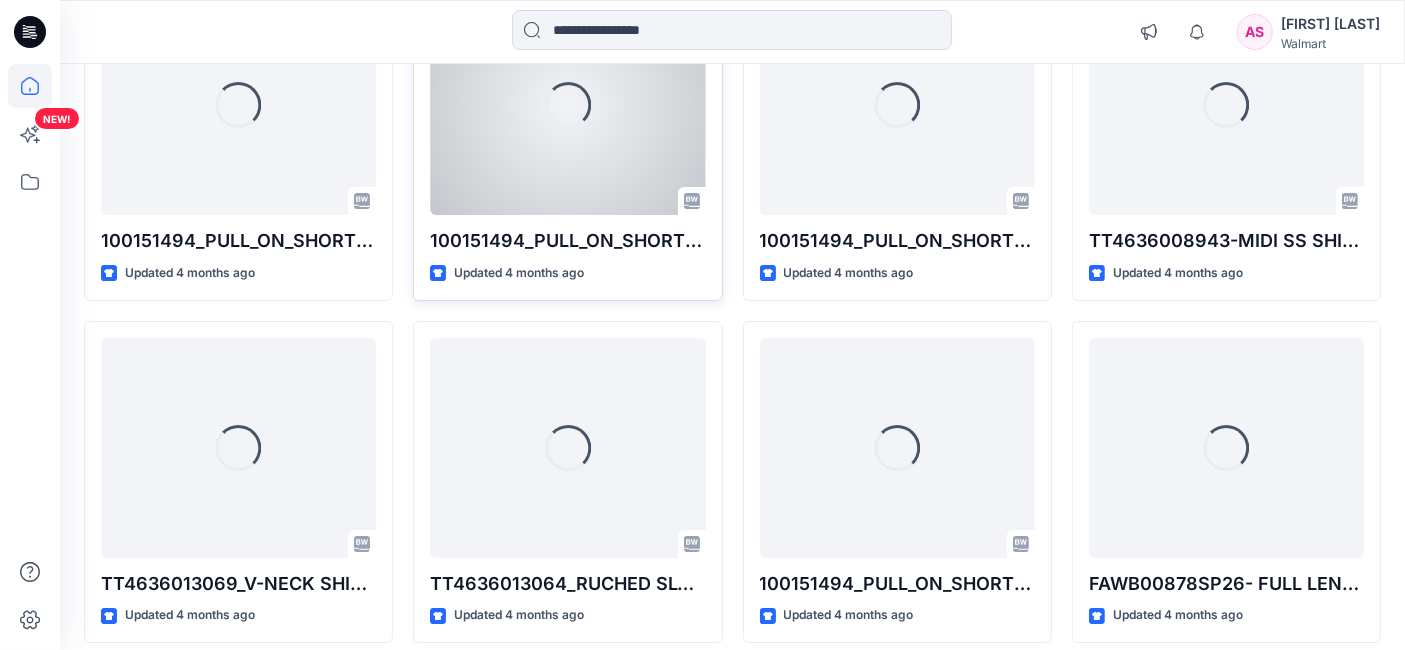 scroll, scrollTop: 6777, scrollLeft: 0, axis: vertical 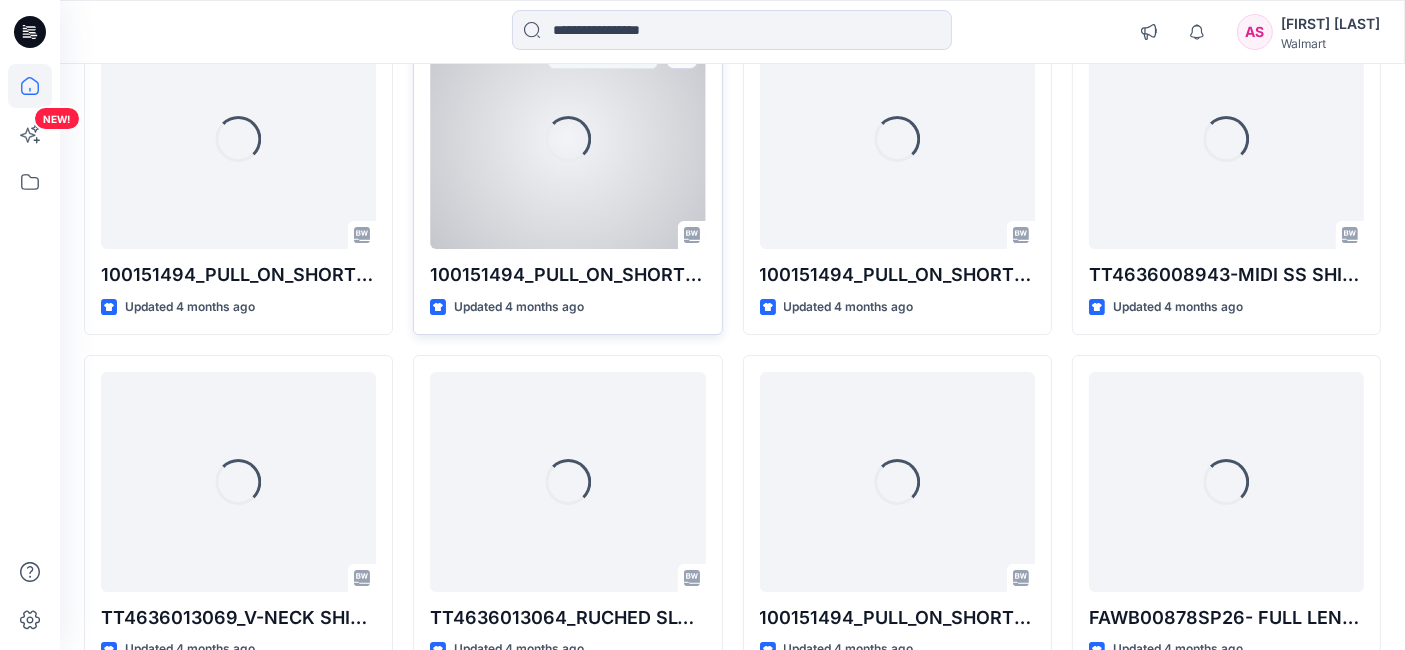 click on "Loading..." at bounding box center [567, 139] 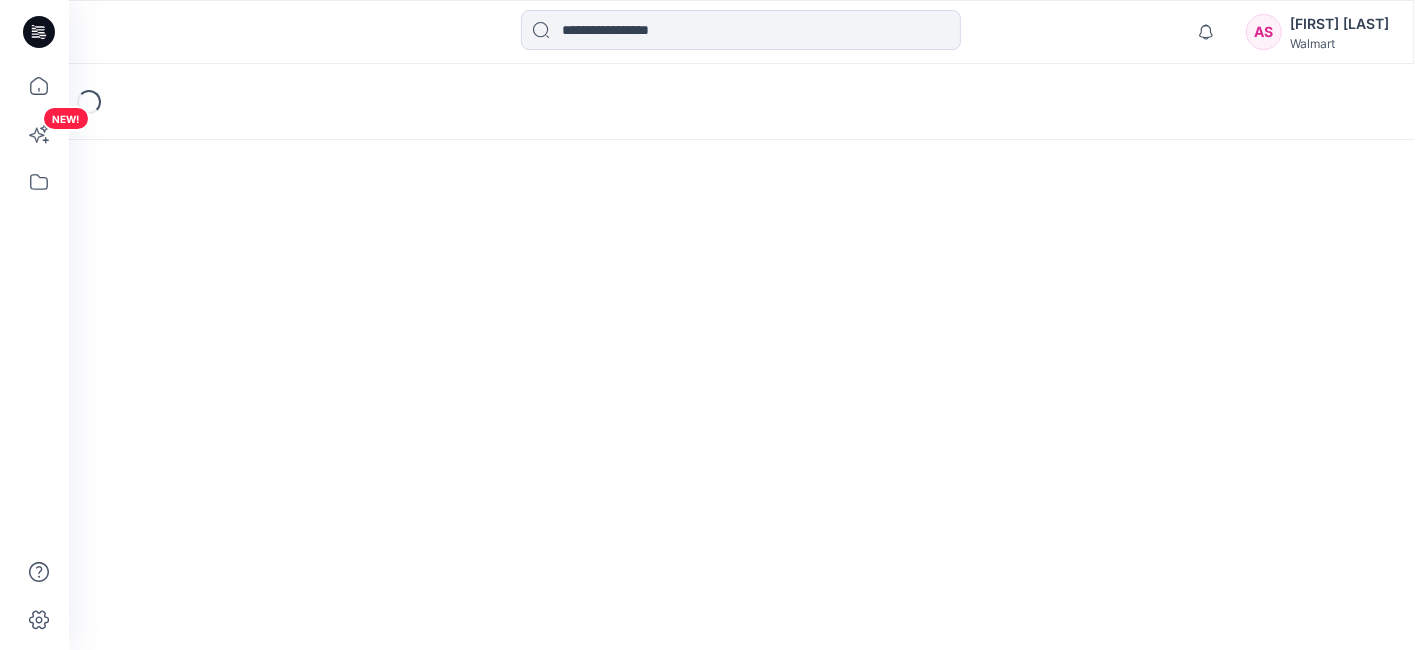 scroll, scrollTop: 0, scrollLeft: 0, axis: both 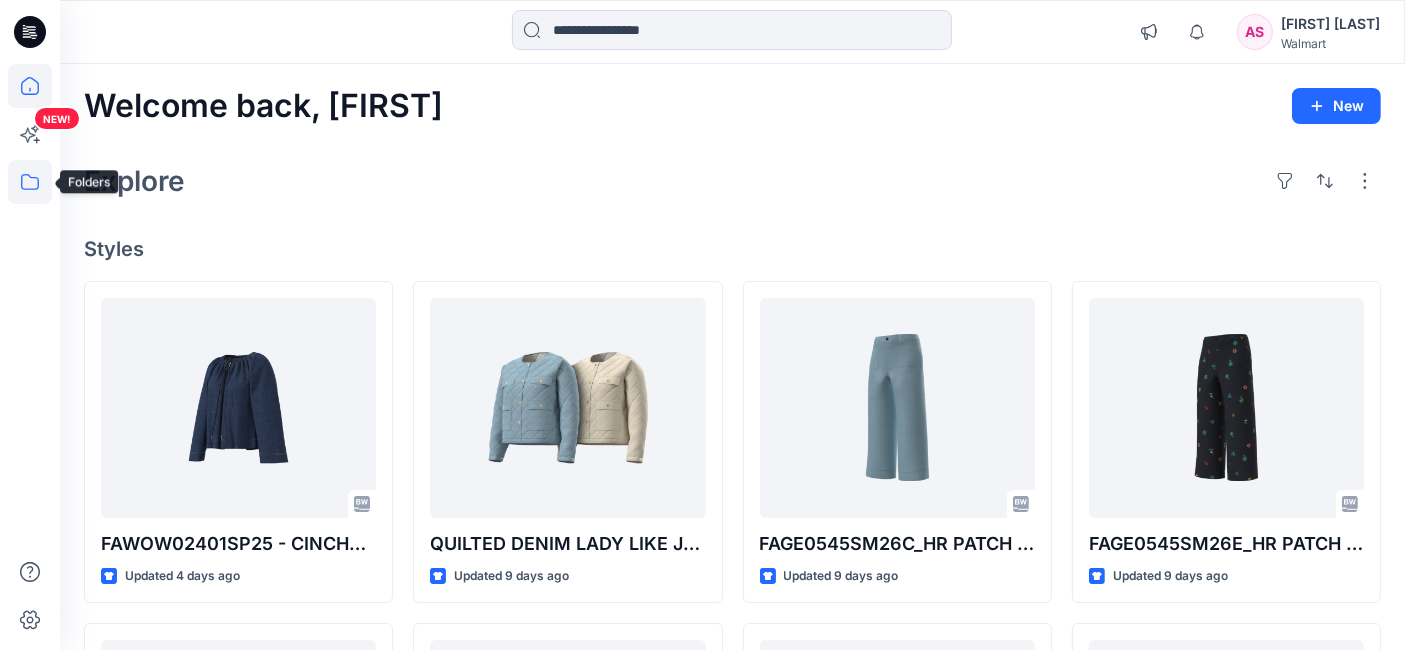 click 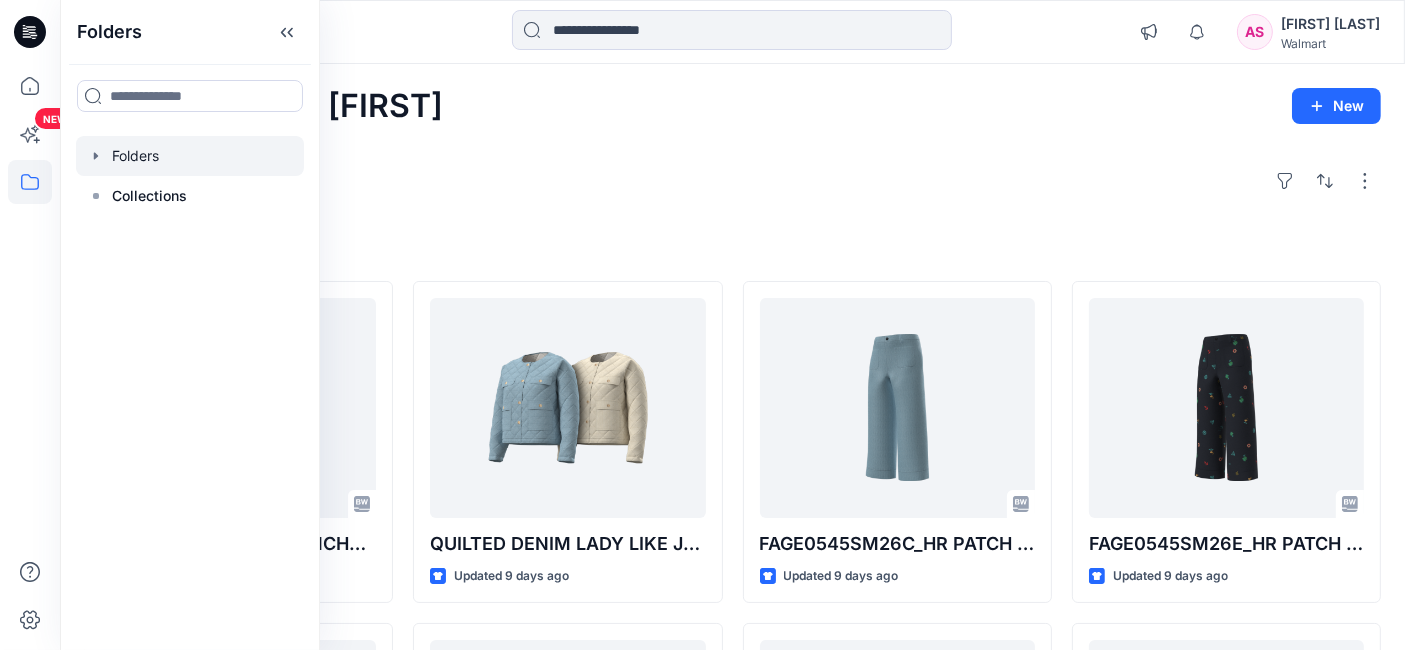 click at bounding box center [190, 156] 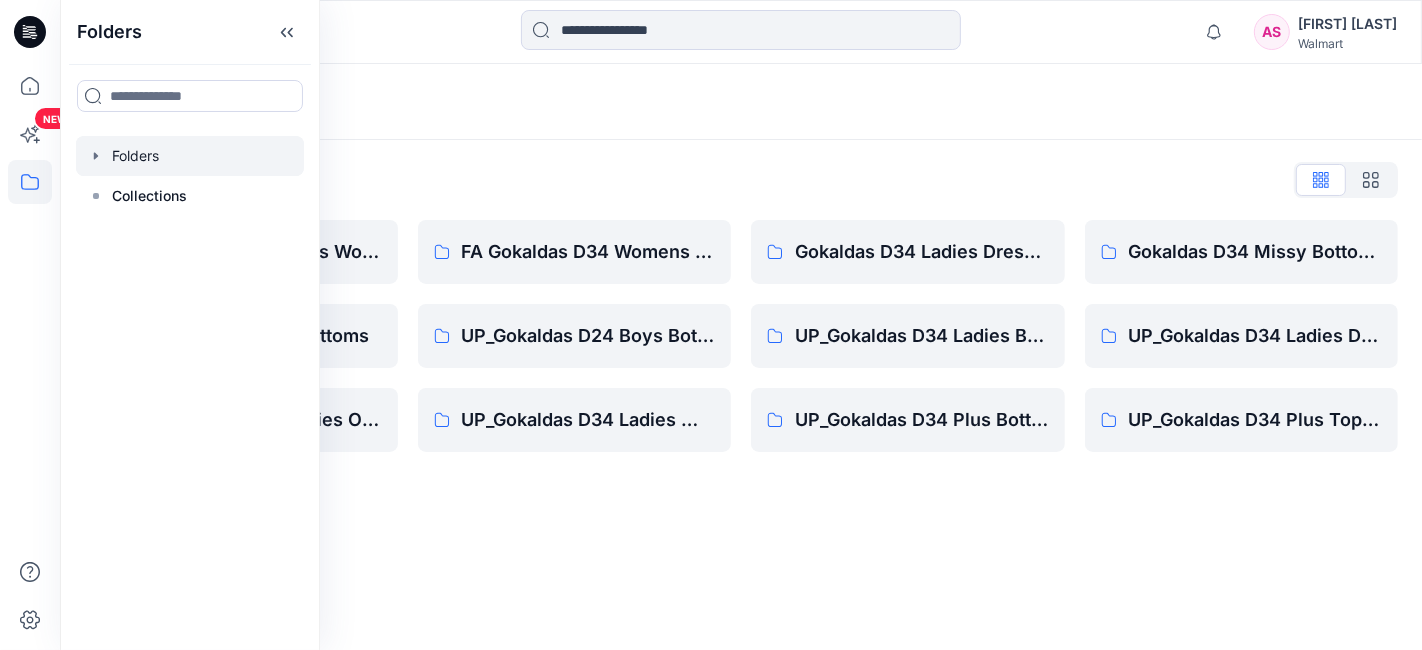 click on "Folders Folders List FA Gokaldas D23 Mens Wovens Gokaldas D34 Plus Bottoms UP_Gokaldas D34 Ladies Outerwear FA Gokaldas D34 Womens Wovens UP_Gokaldas D24 Boys Bottoms UP_Gokaldas D34 Ladies Woven Tops Gokaldas D34 Ladies Dresses UP_Gokaldas D34 Ladies Bottoms UP_Gokaldas D34 Plus Bottoms Gokaldas D34 Missy Bottoms UP_Gokaldas D34 Ladies Dresses UP_Gokaldas D34 Plus Tops & Dresses" at bounding box center (741, 357) 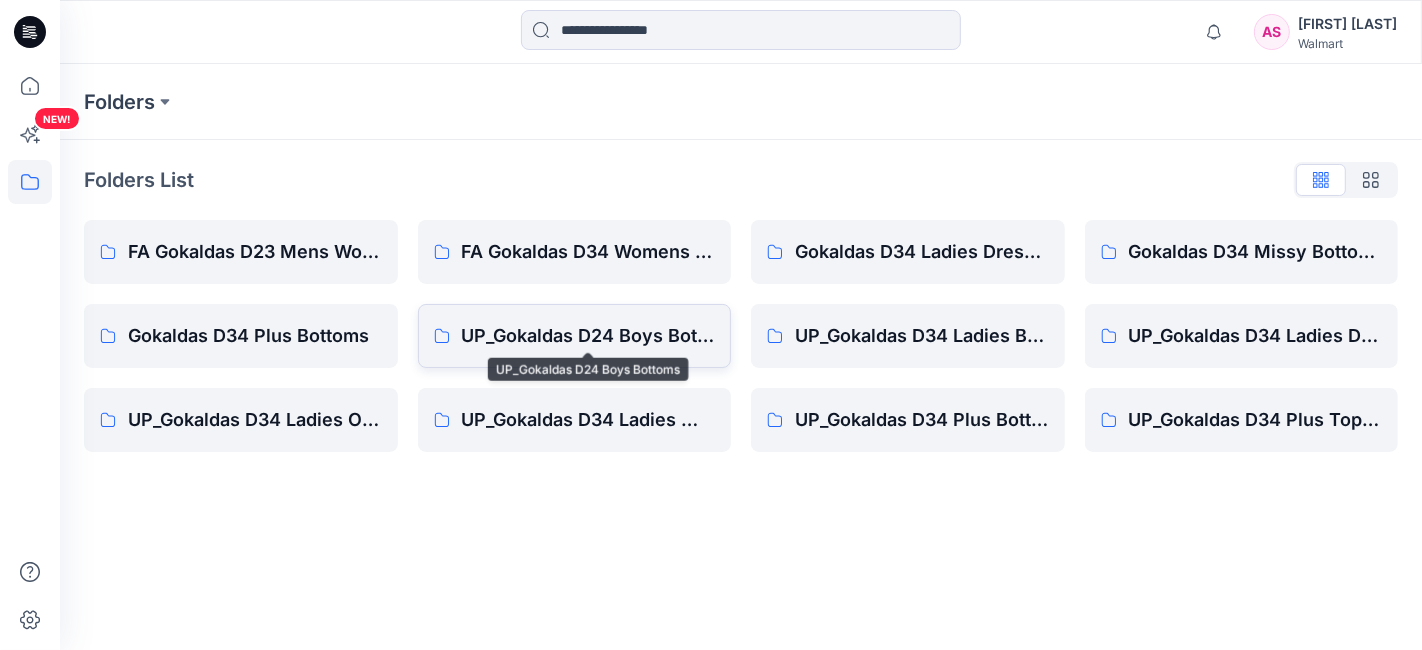 click on "UP_Gokaldas D24 Boys Bottoms" at bounding box center (589, 336) 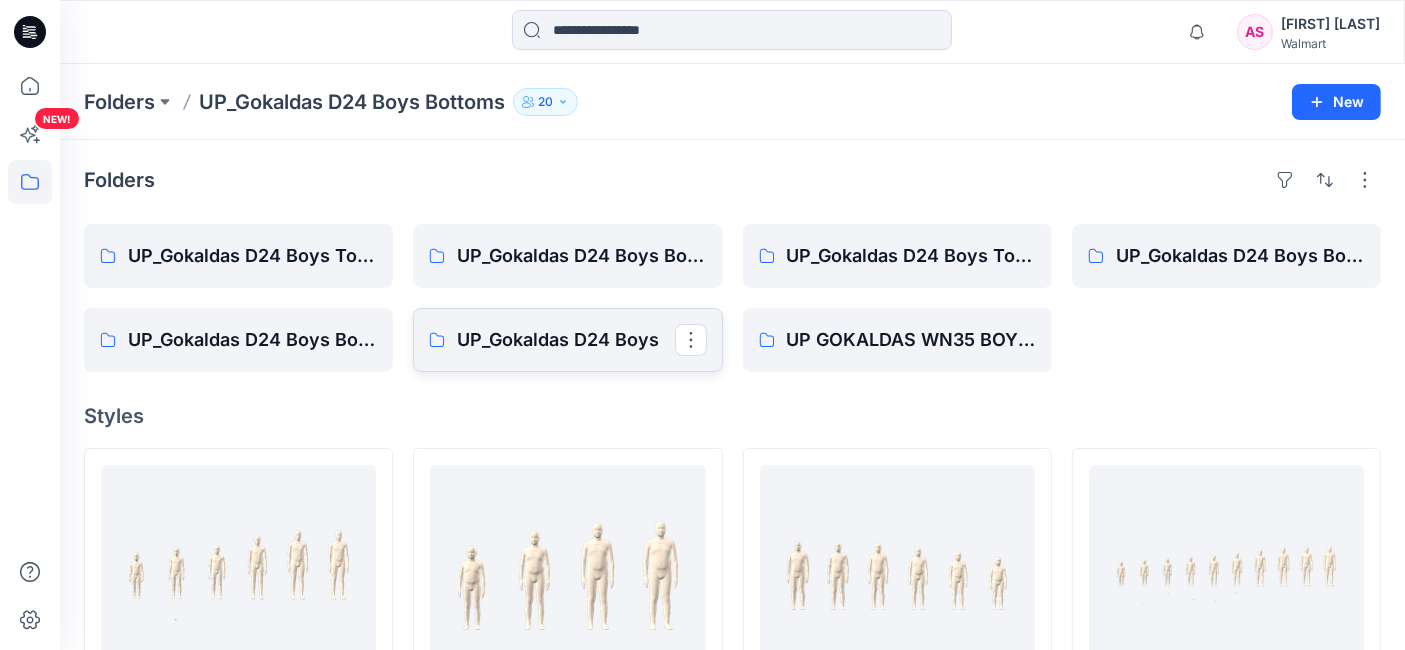 click on "UP_Gokaldas D24 Boys" at bounding box center (565, 340) 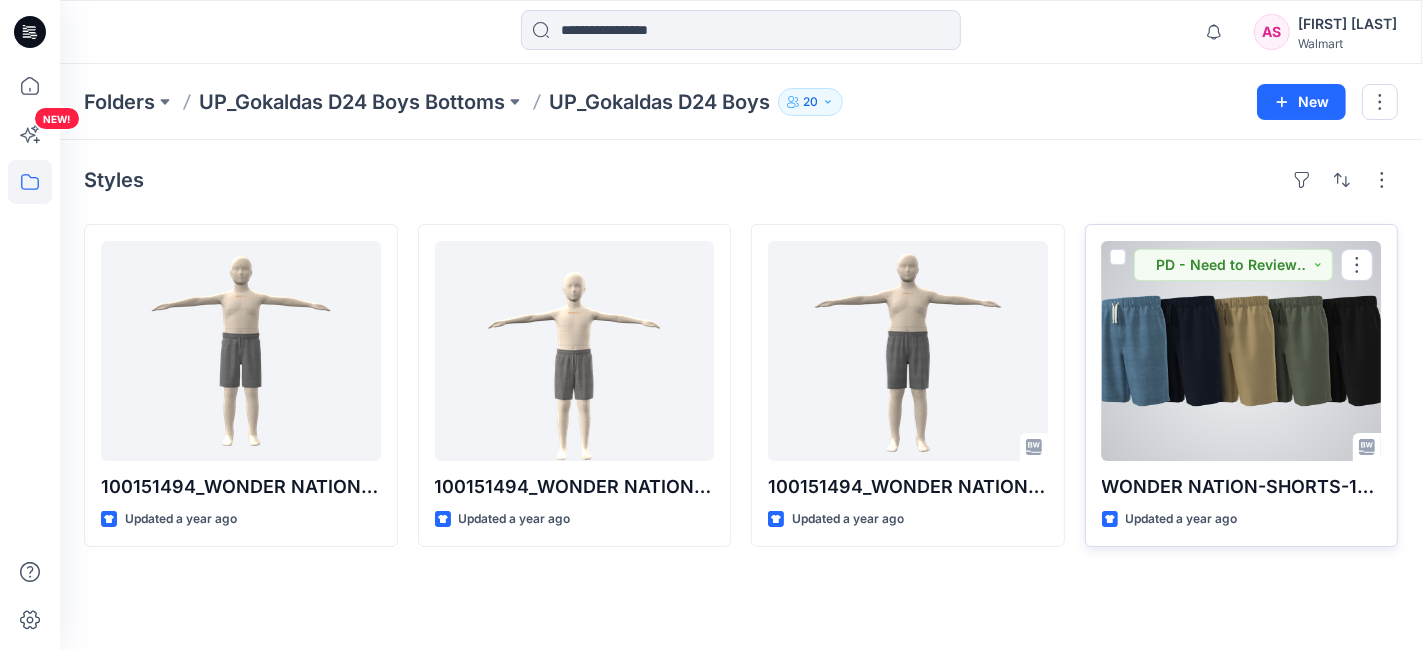 click at bounding box center [1242, 351] 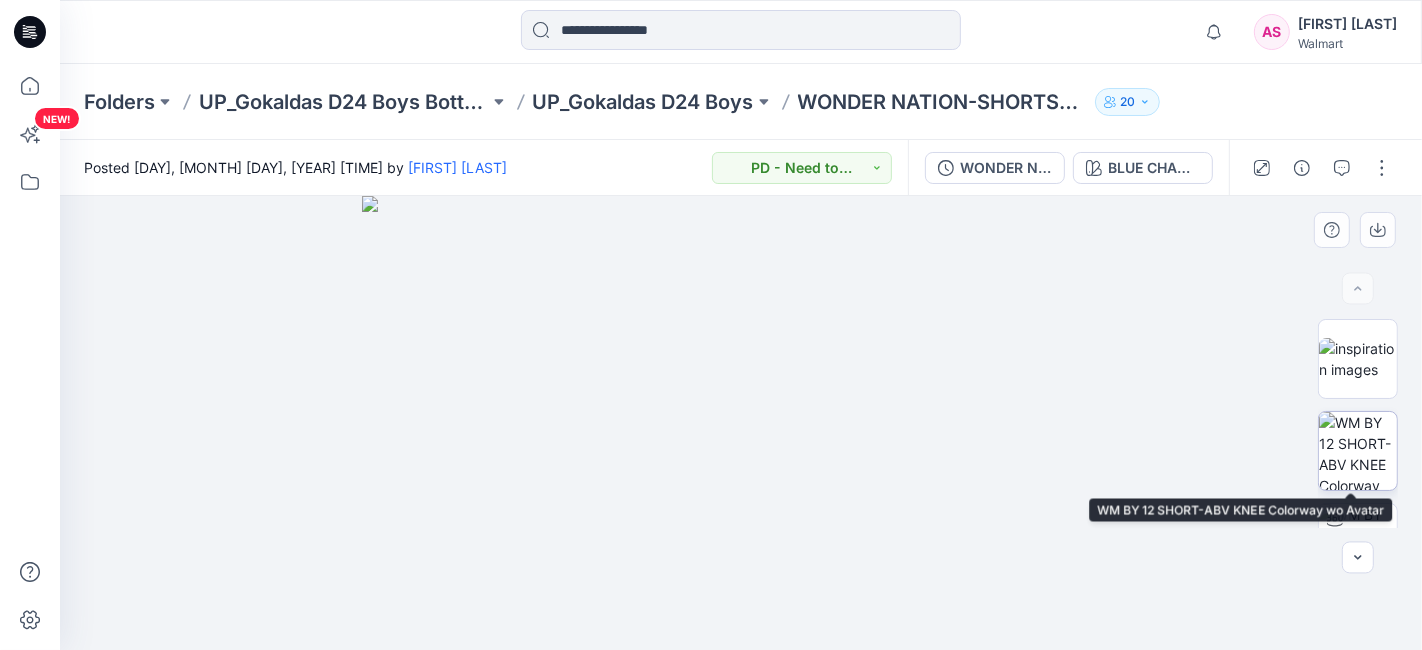 click at bounding box center [1358, 451] 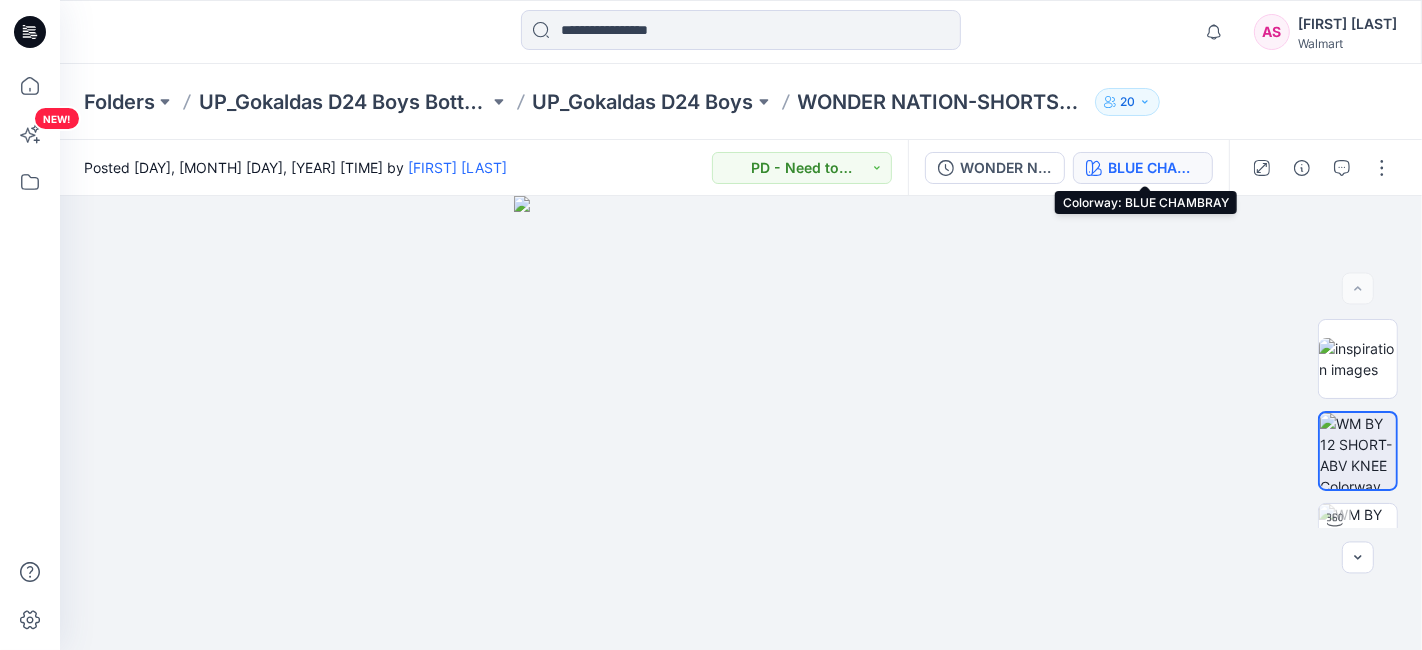 click on "BLUE CHAMBRAY" at bounding box center [1154, 168] 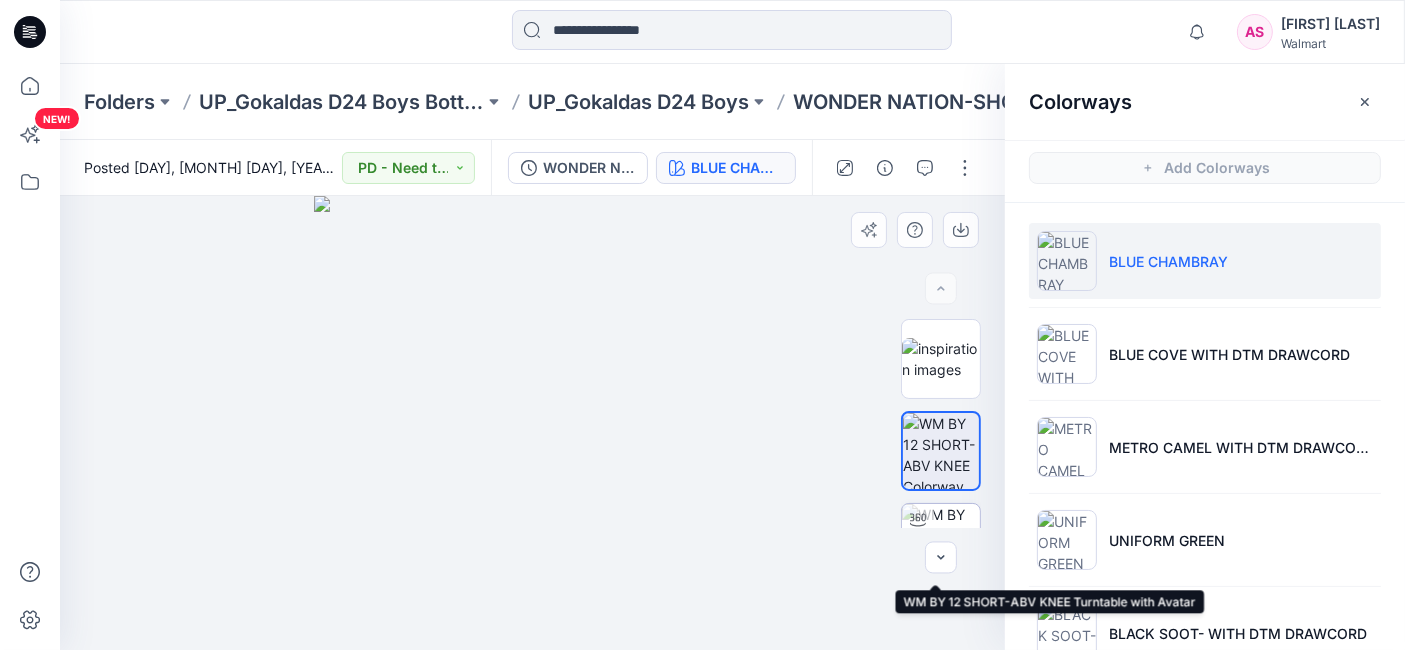 click at bounding box center [941, 543] 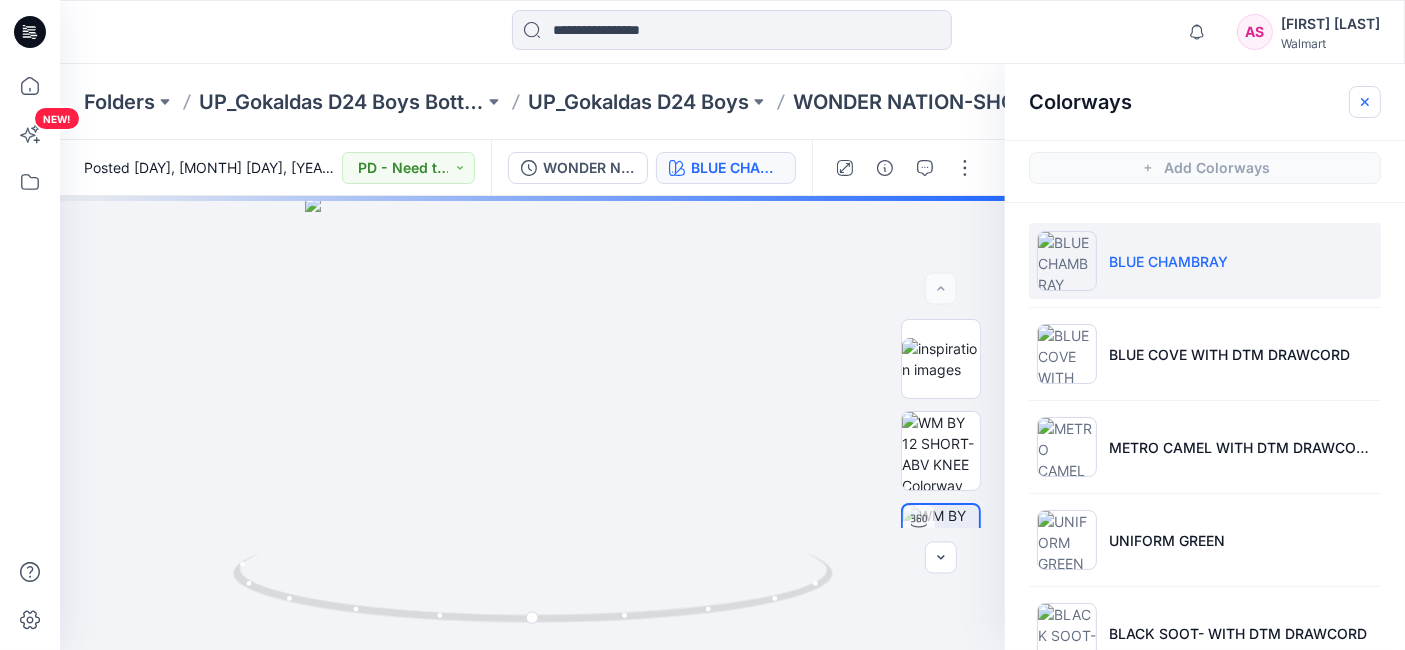 click 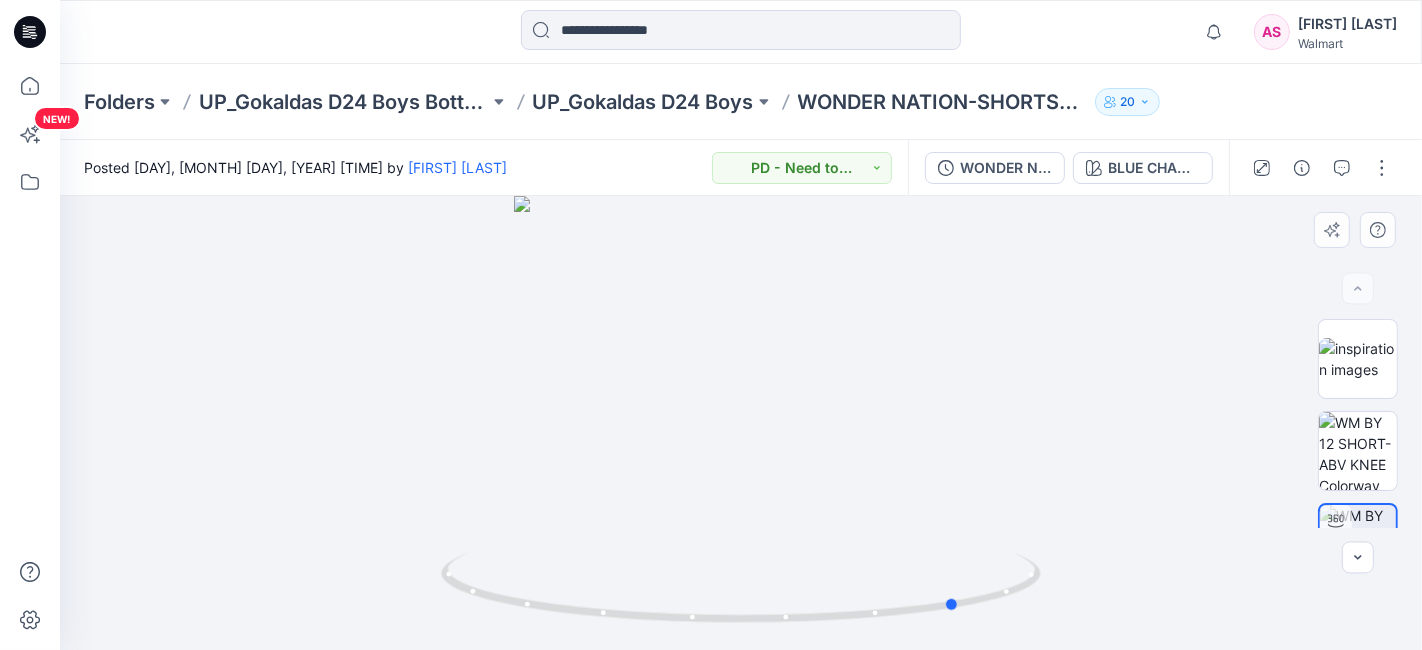 drag, startPoint x: 644, startPoint y: 636, endPoint x: 839, endPoint y: 641, distance: 195.06409 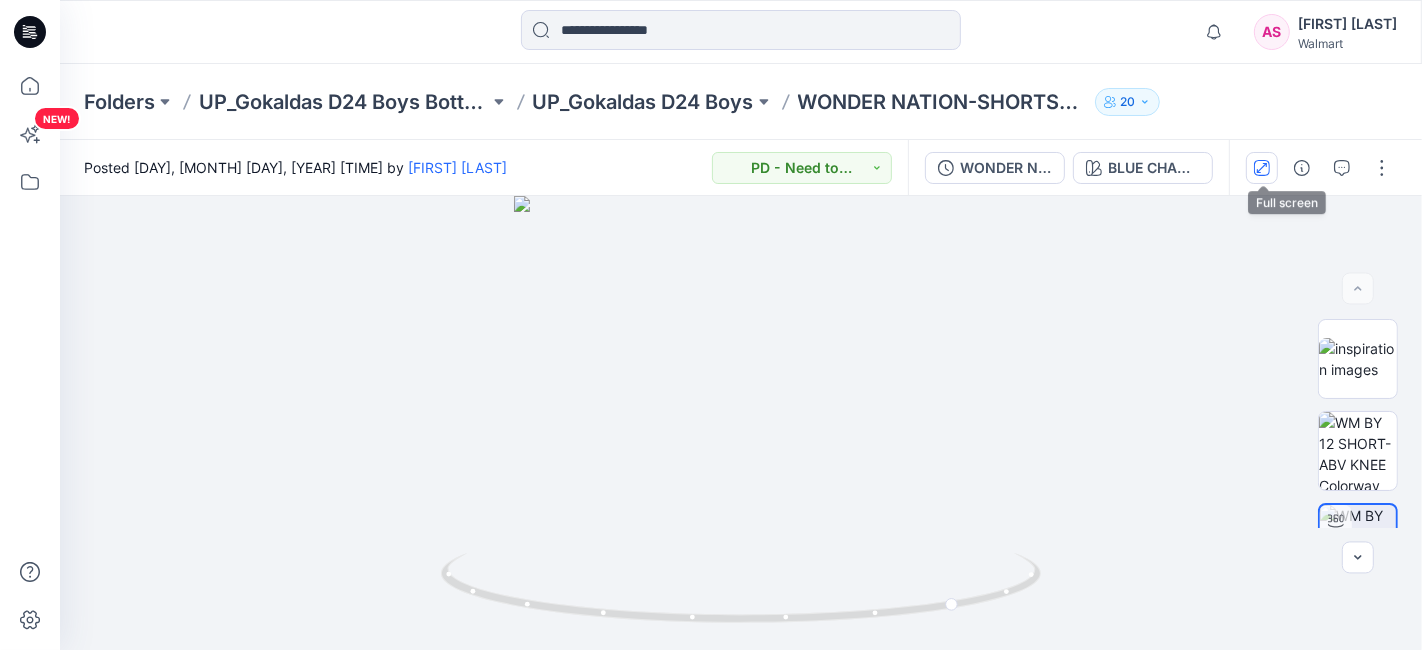 click at bounding box center (1262, 168) 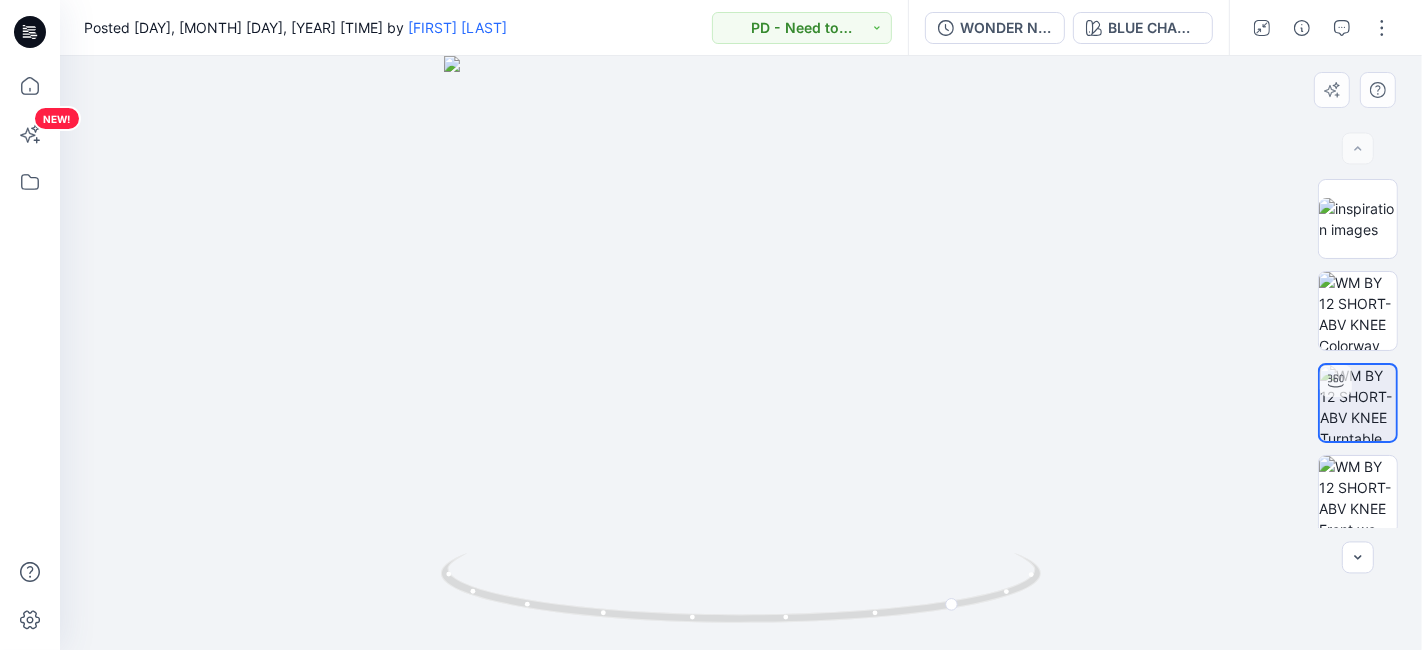 type 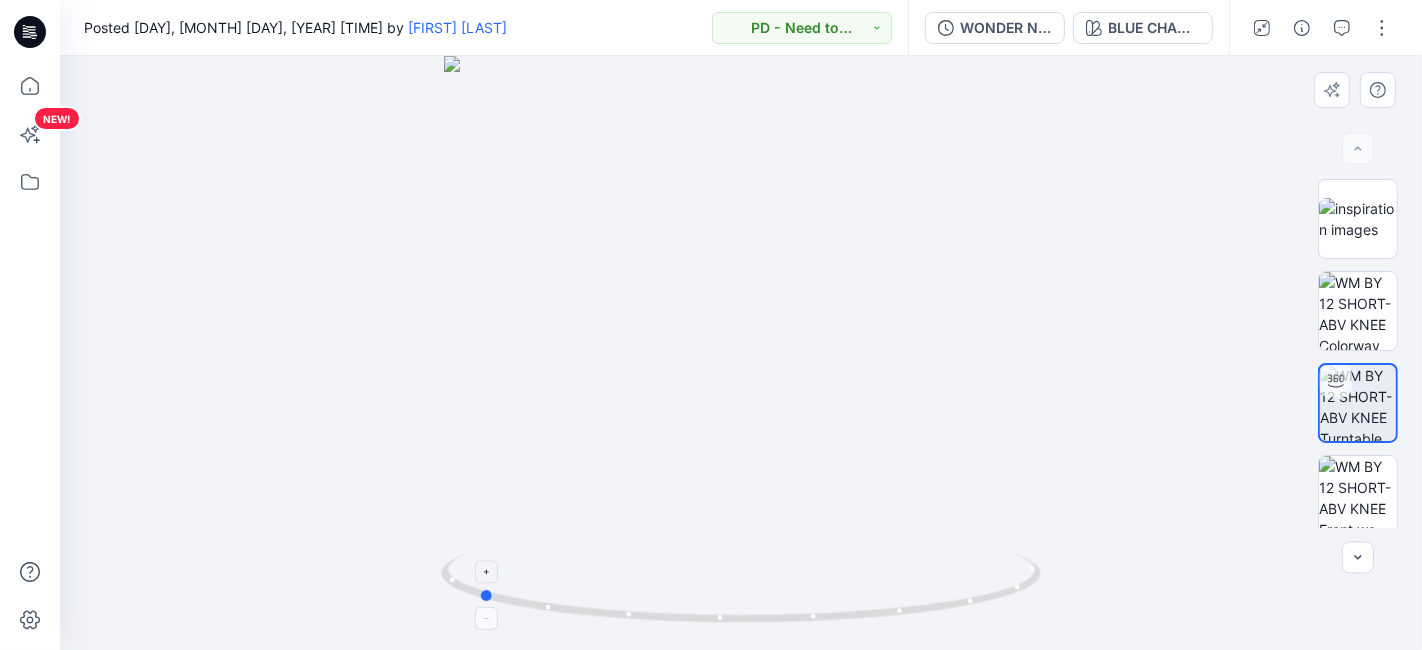 drag, startPoint x: 701, startPoint y: 621, endPoint x: 819, endPoint y: 621, distance: 118 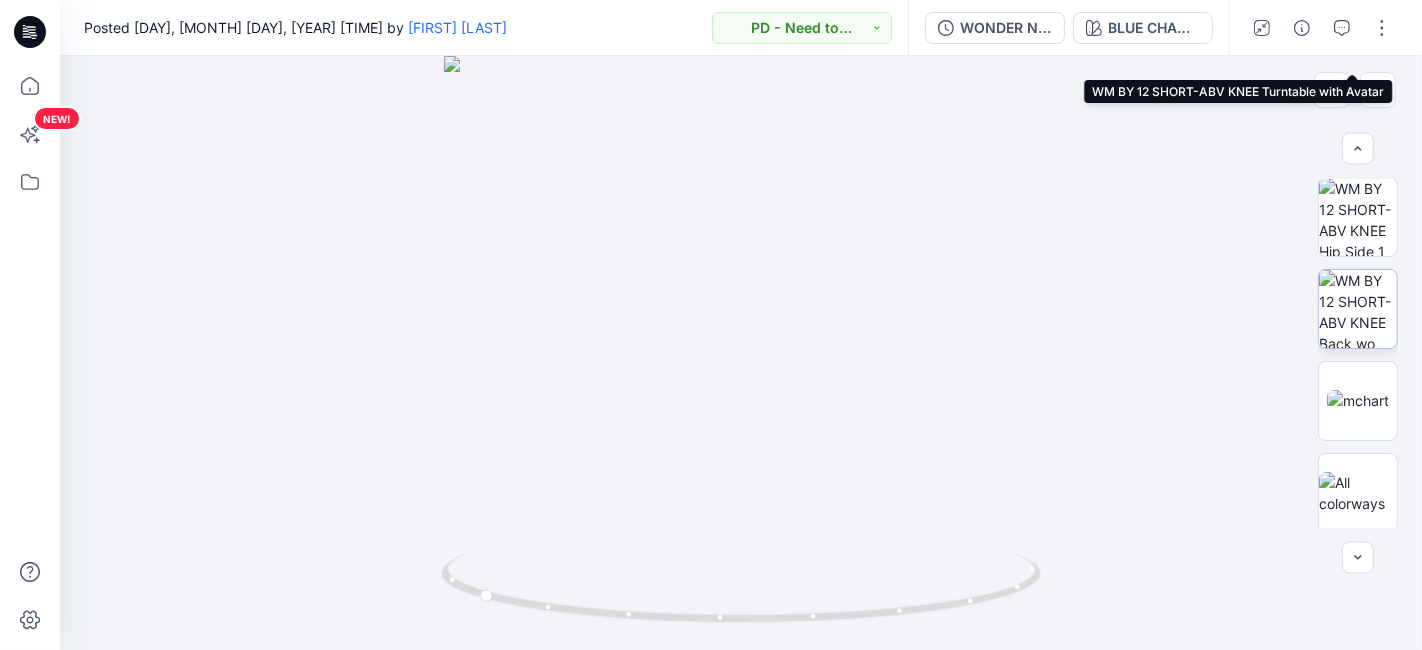 scroll, scrollTop: 374, scrollLeft: 0, axis: vertical 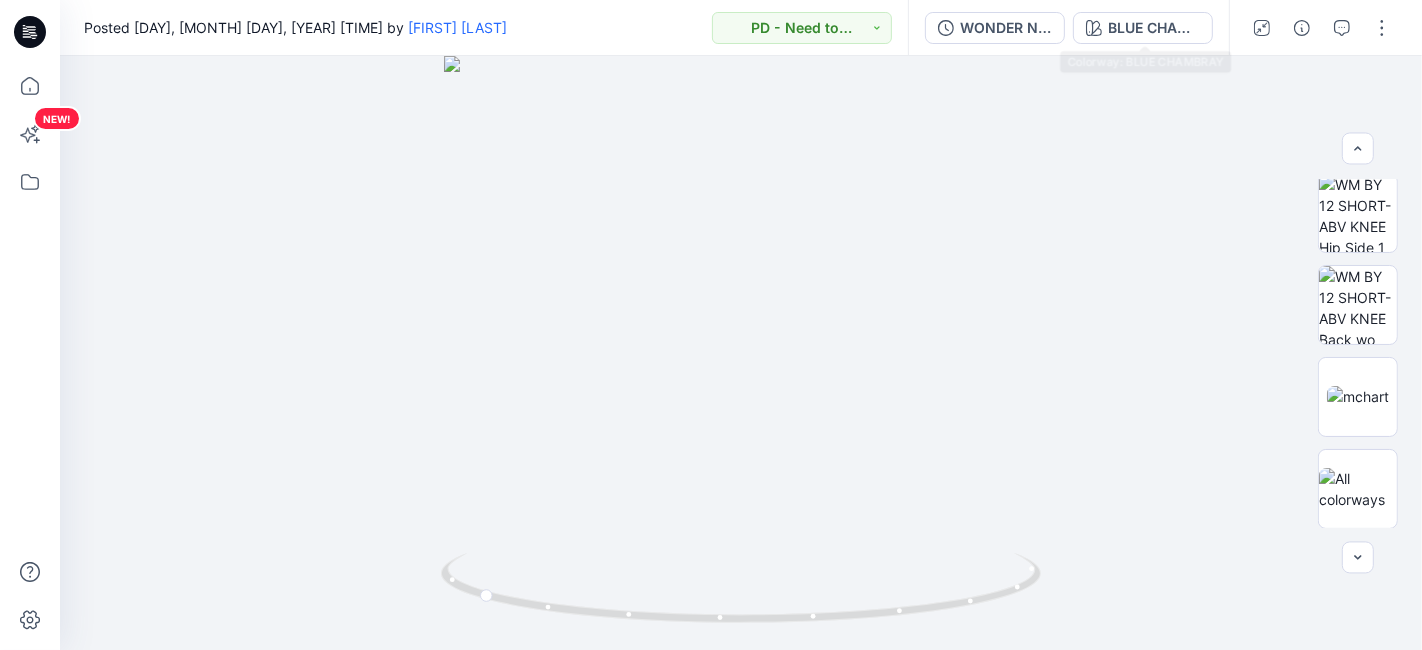 click on "BLUE CHAMBRAY" at bounding box center (1154, 28) 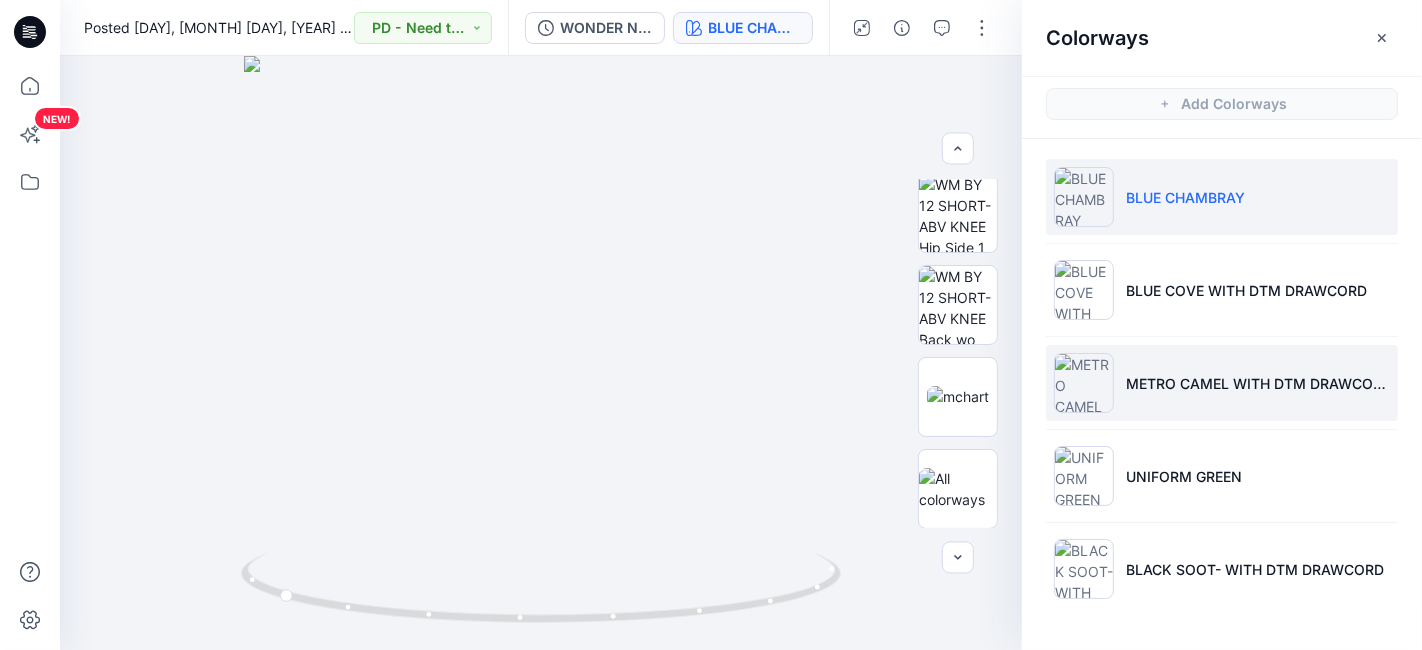 click on "METRO CAMEL WITH DTM DRAWCORD" at bounding box center (1222, 383) 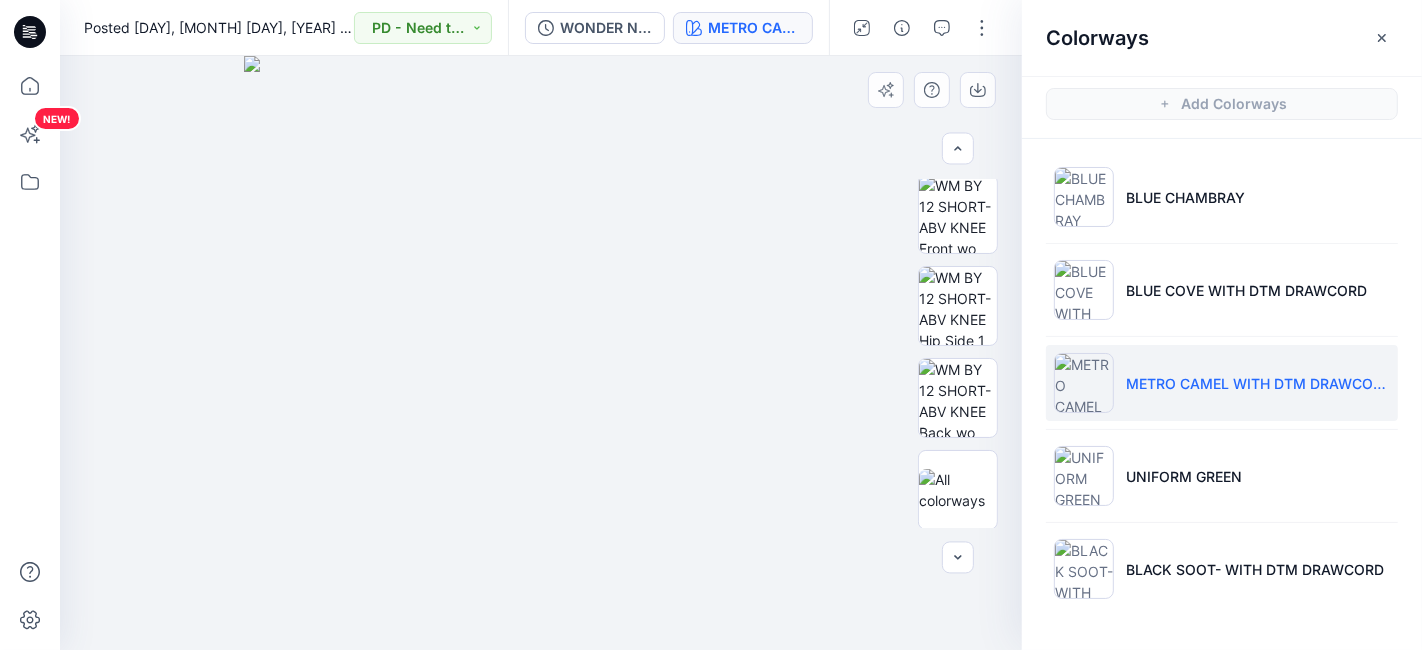 click at bounding box center (541, 353) 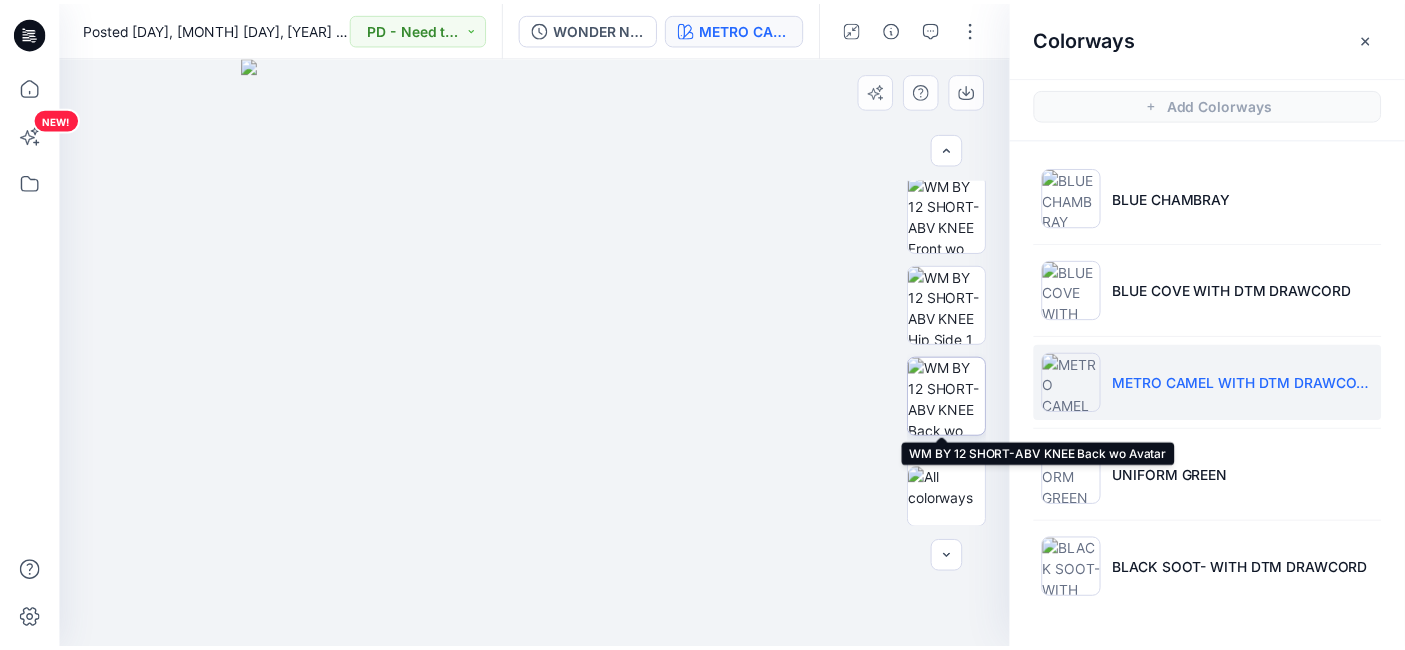 scroll, scrollTop: 0, scrollLeft: 0, axis: both 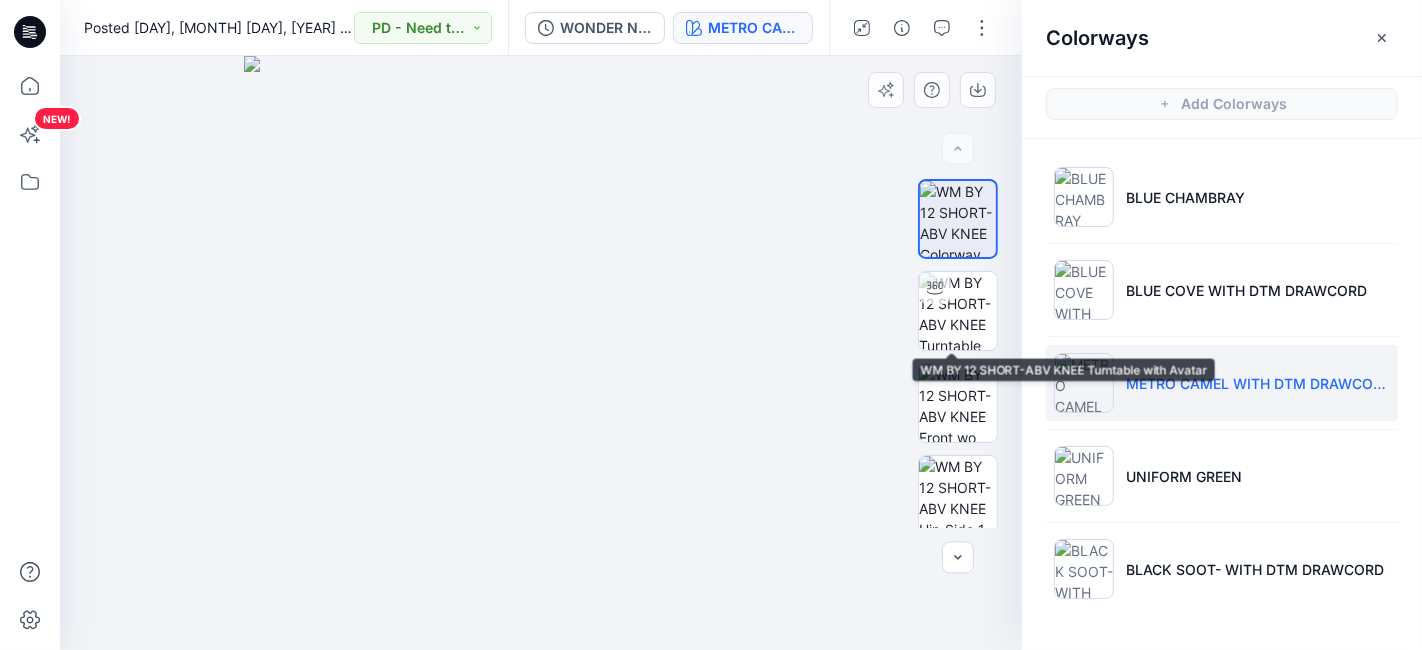 click at bounding box center [958, 353] 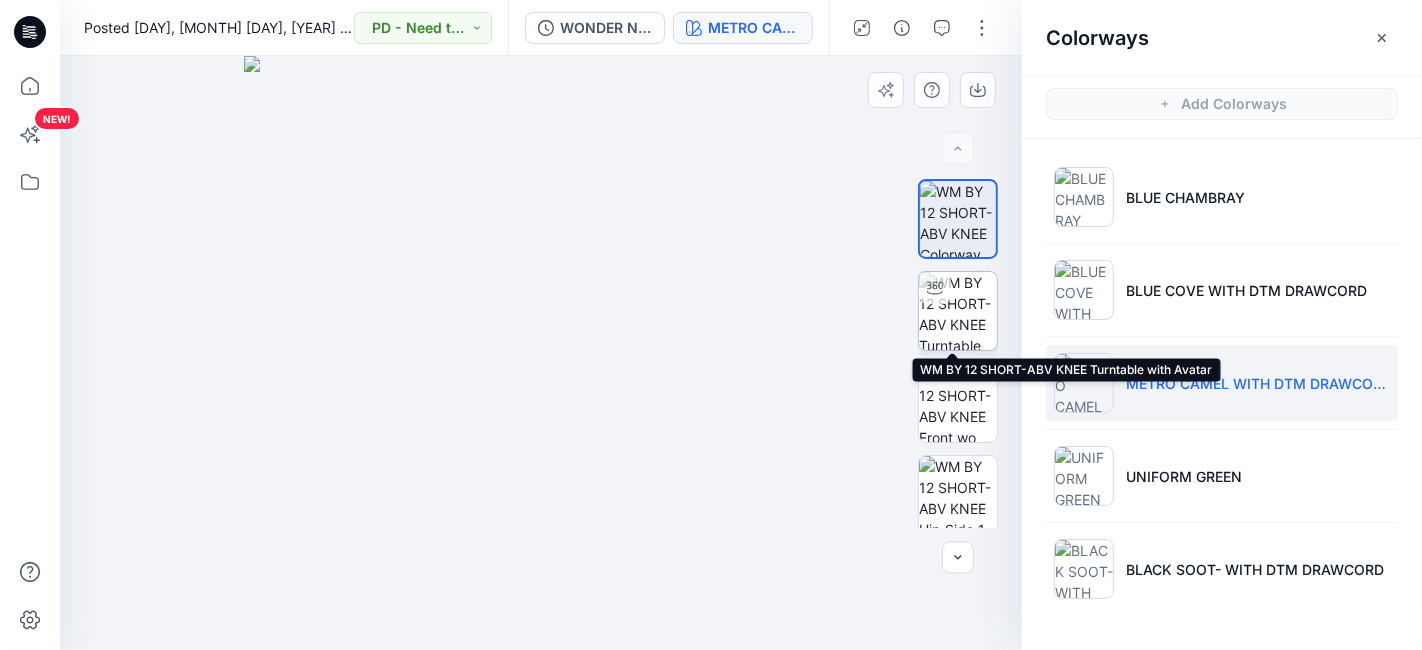 click at bounding box center [958, 311] 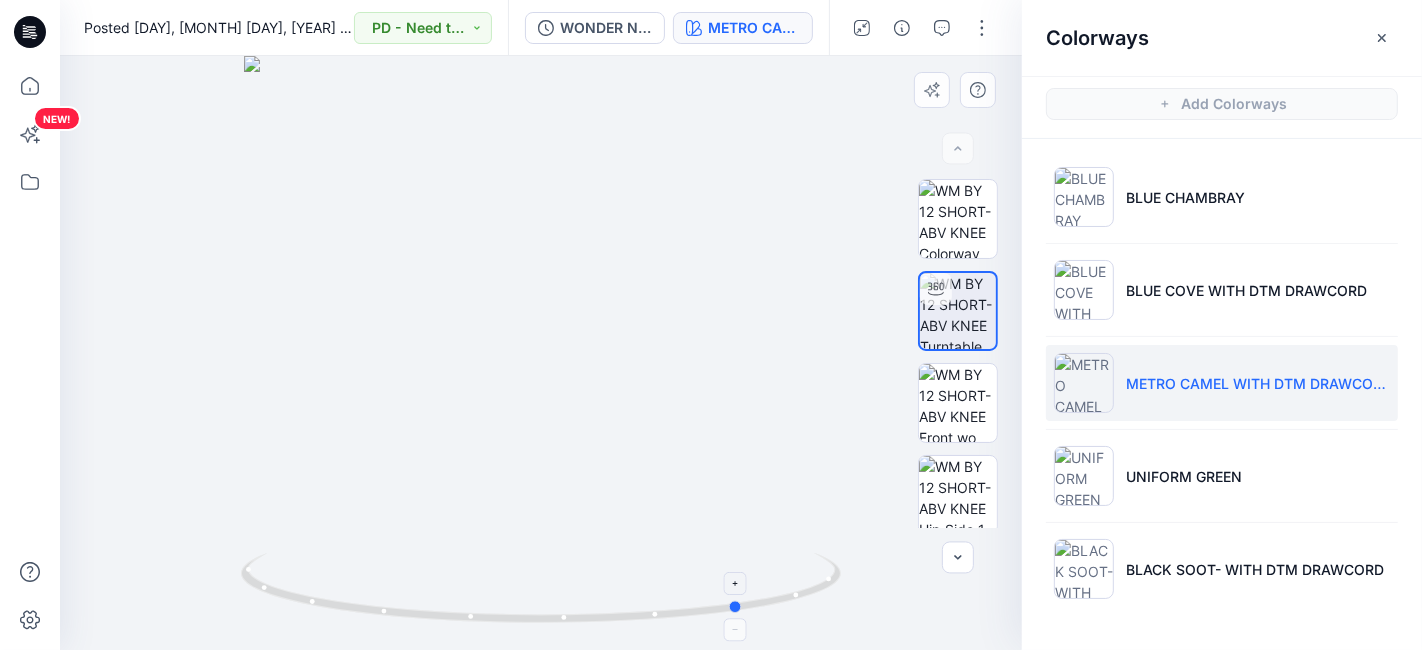 drag, startPoint x: 527, startPoint y: 613, endPoint x: 729, endPoint y: 624, distance: 202.29929 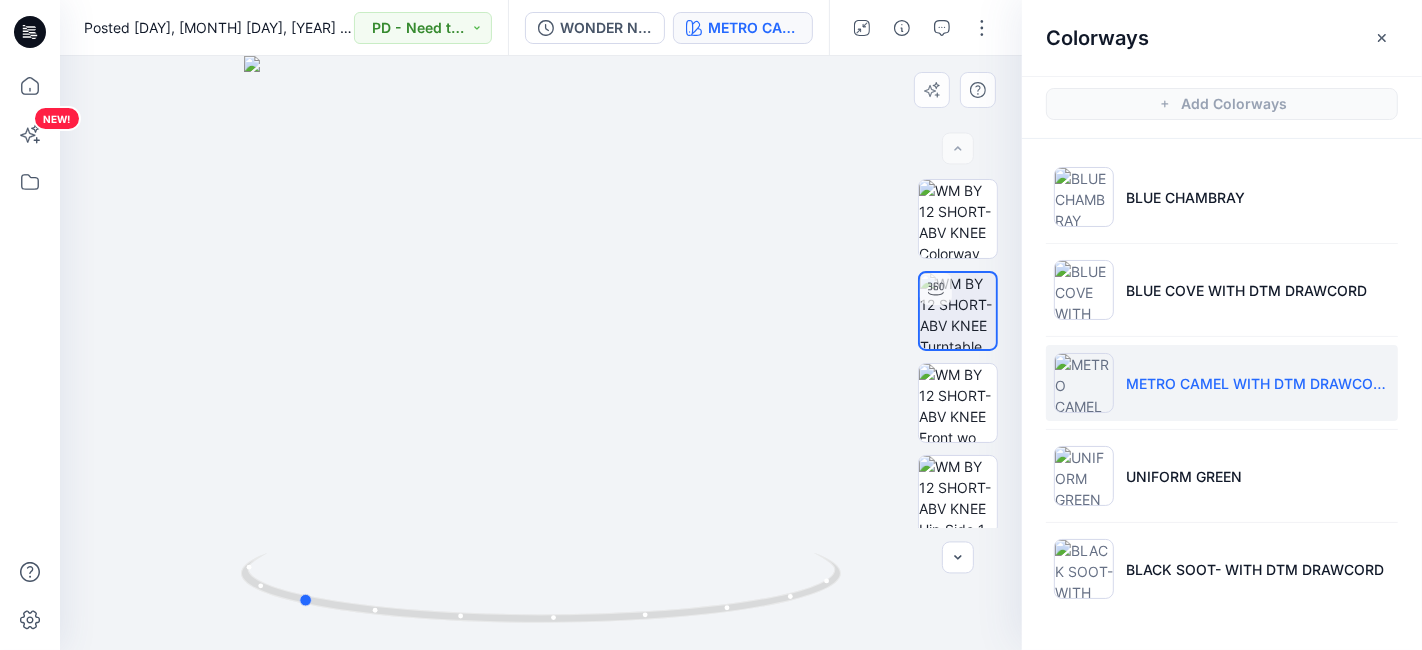 drag, startPoint x: 505, startPoint y: 618, endPoint x: 659, endPoint y: 629, distance: 154.39236 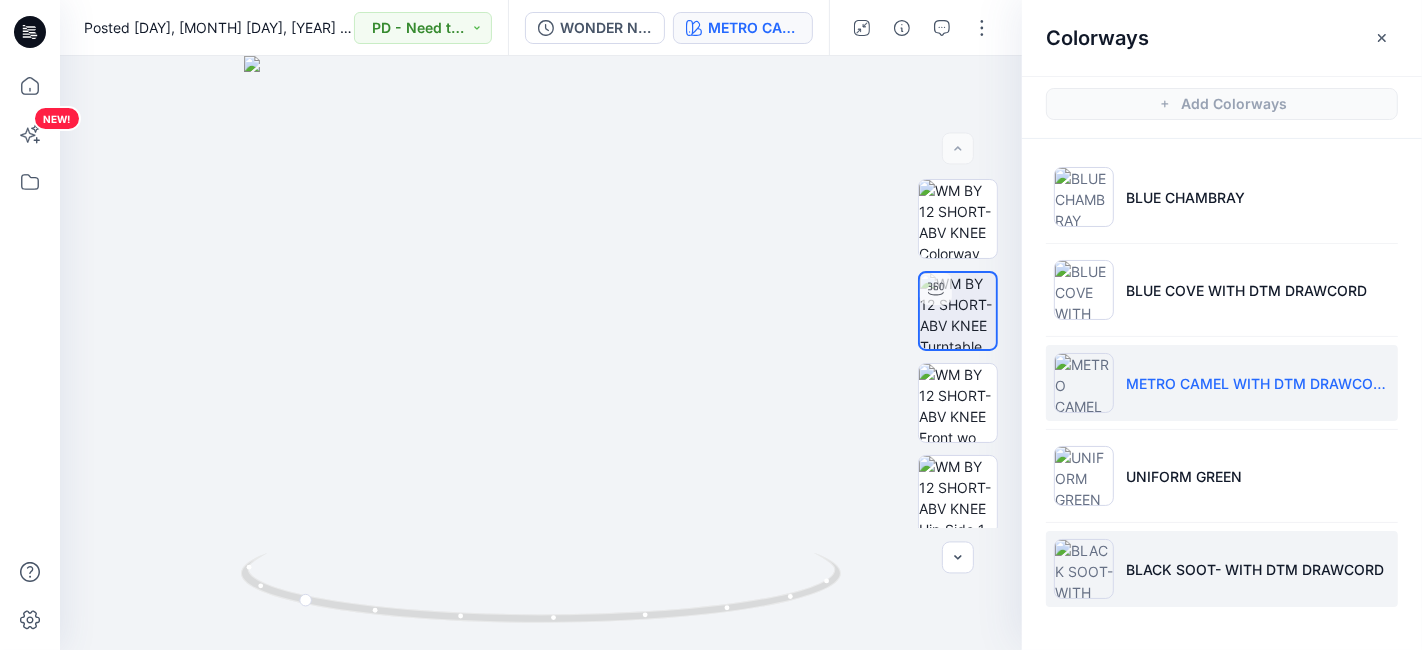 click on "BLACK SOOT- WITH DTM DRAWCORD" at bounding box center (1222, 569) 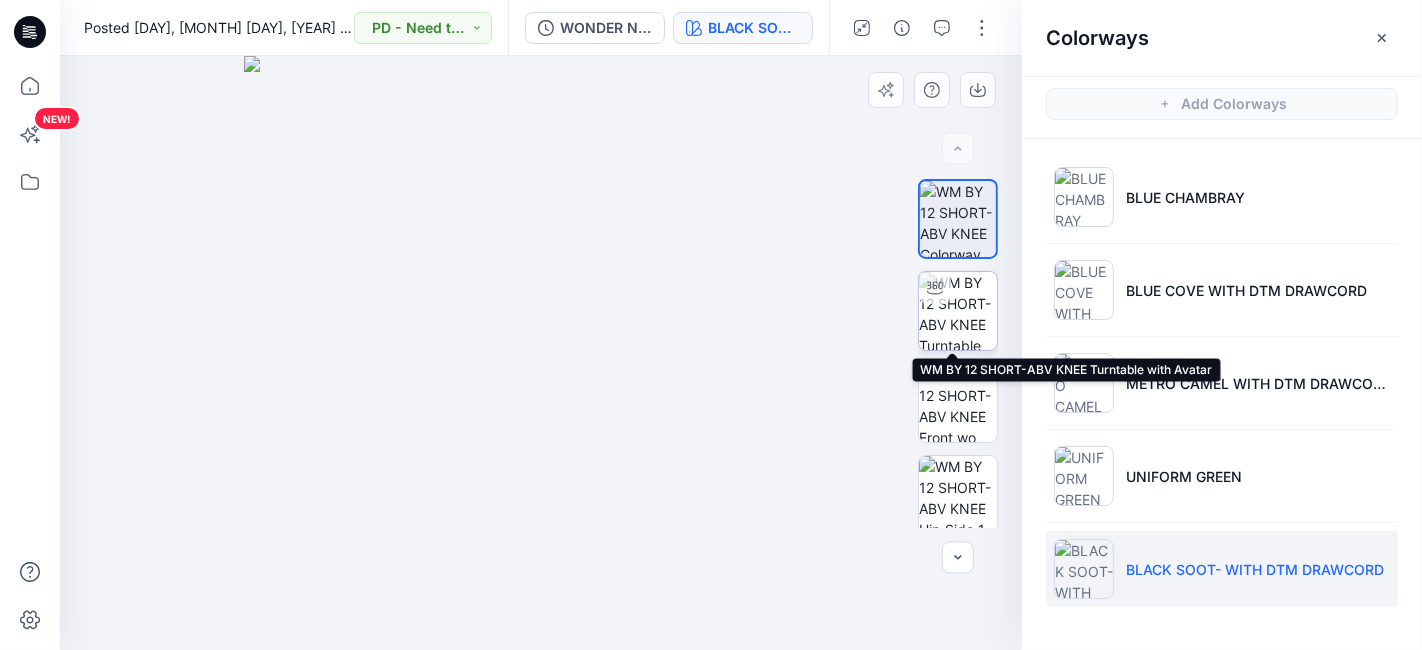 click at bounding box center (958, 311) 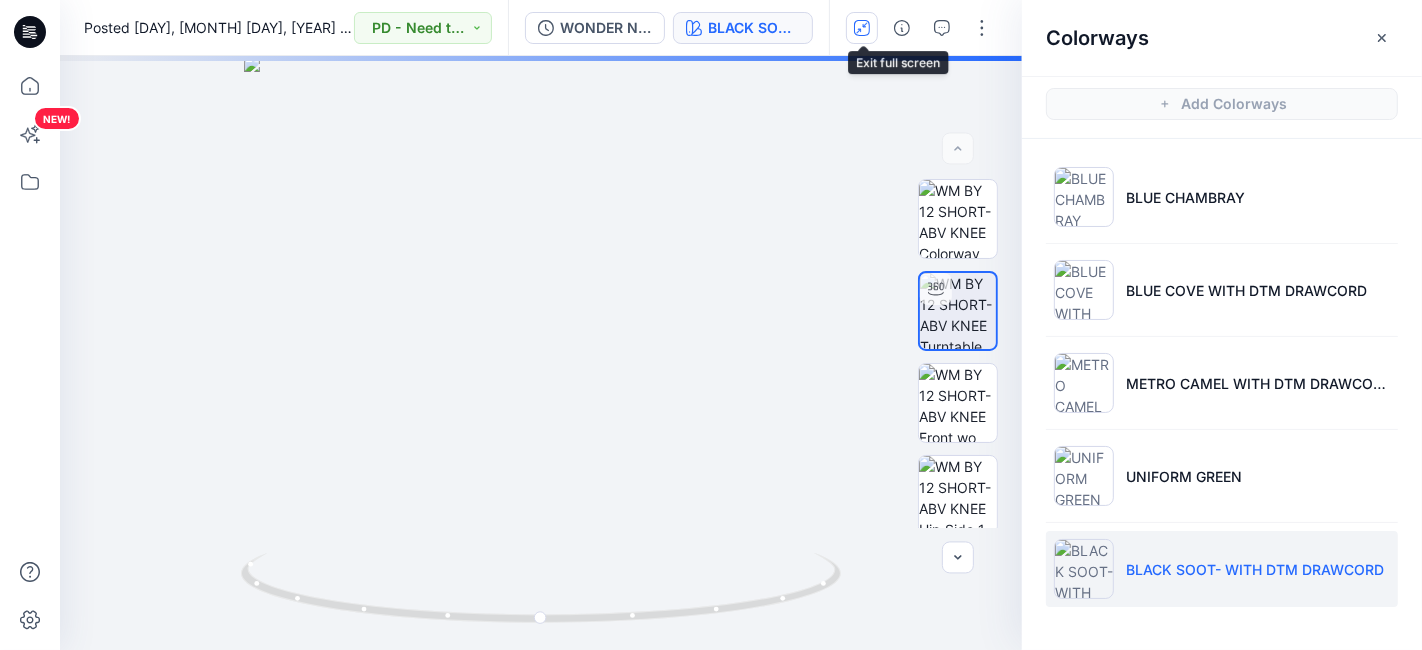 click 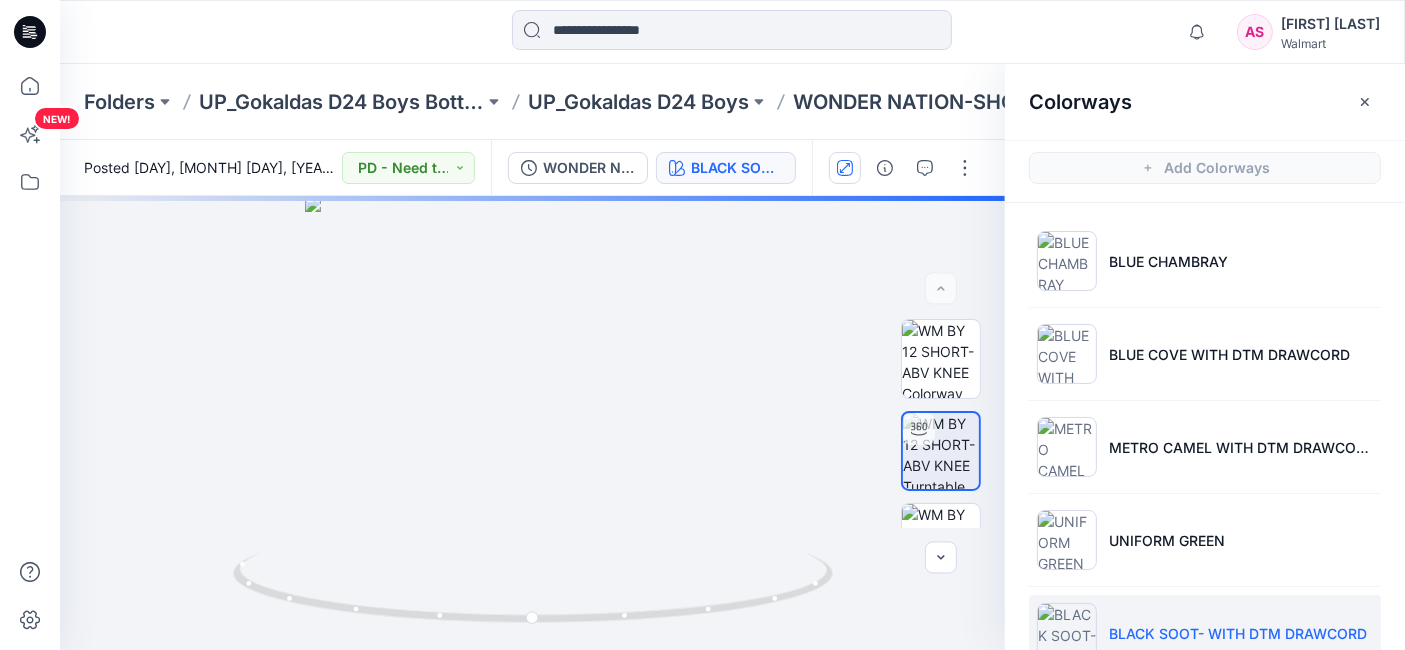 click on "Notifications Your style QUILTED DENIM LADY LIKE JACKET has been updated with QUILTED DENIM LADY LIKE JACKET- version [DAY], [MONTH] [DAY], [YEAR] [TIME] Your style FAGE0545SM26C_HR PATCH POCKET CROPPED WIDE LEG is ready [DAY], [MONTH] [DAY], [YEAR] [TIME] Your style FAGE0545SM26E_HR PATCH POCKET CROPPED WIDE LEG is ready [DAY], [MONTH] [DAY], [YEAR] [TIME] Your style FAGE0348SM26C_CHAMBRAY SHORTS is ready [DAY], [MONTH] [DAY], [YEAR] [TIME] Your style FAGE0725SM26 -LINEN SKIRT WRAP is ready [DAY], [MONTH] [DAY], [YEAR] [TIME] Your style FAGE0348SM26E_EMBRIODERY TWILL SHORTS is ready [DAY], [MONTH] [DAY], [YEAR] [TIME] Your style FAGE0348SM26E_EMBRIODERY TWILL SHORTS is ready [DAY], [MONTH] [DAY], [YEAR] [TIME] Your style FAGE0349SU26 - SS BTTN UP SHT is ready [DAY], [MONTH] [DAY], [YEAR] [TIME] Your style FAGE0349SU26 - SS BTTN UP SHT is ready [DAY], [MONTH] [DAY], [YEAR] [TIME] Your style FAGE0496SU26_GODET KNEE LENGTH SKIRT is ready [DAY], [MONTH] [DAY], [YEAR] [TIME] Mark all as read View all notifications AS [FIRST] [LAST] Walmart" at bounding box center (732, 32) 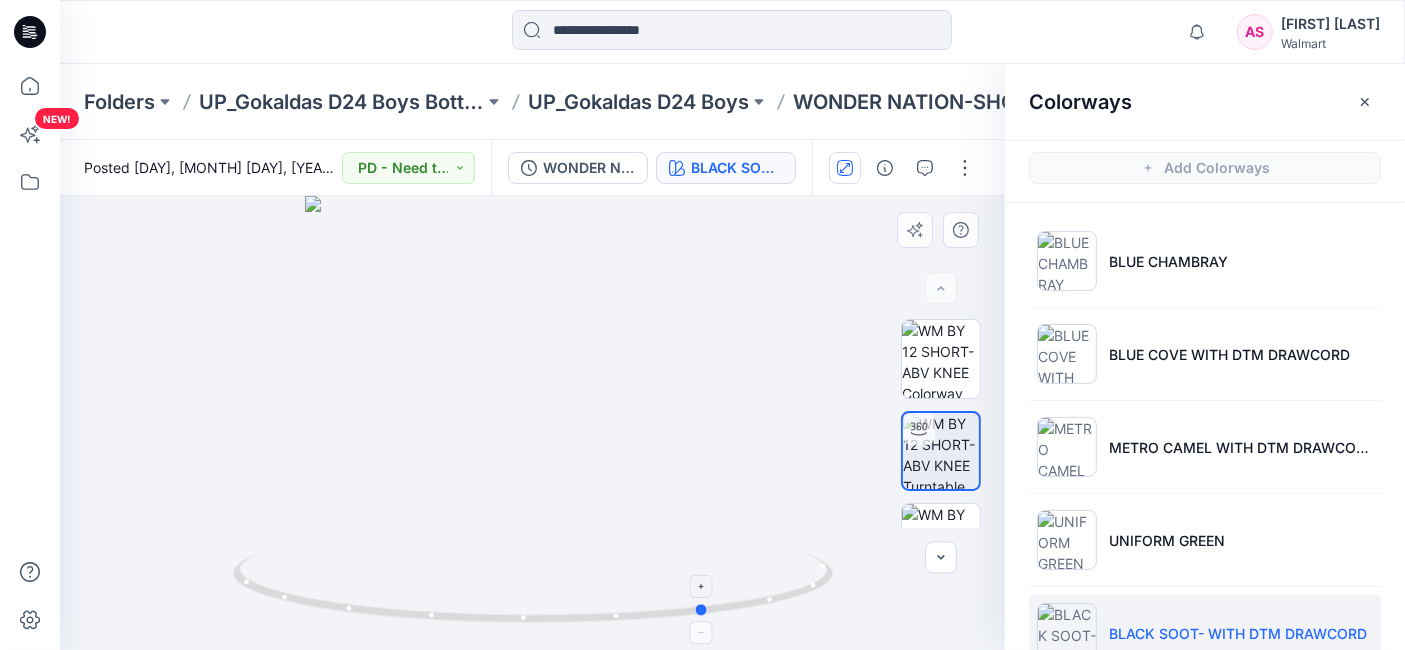 drag, startPoint x: 457, startPoint y: 624, endPoint x: 632, endPoint y: 624, distance: 175 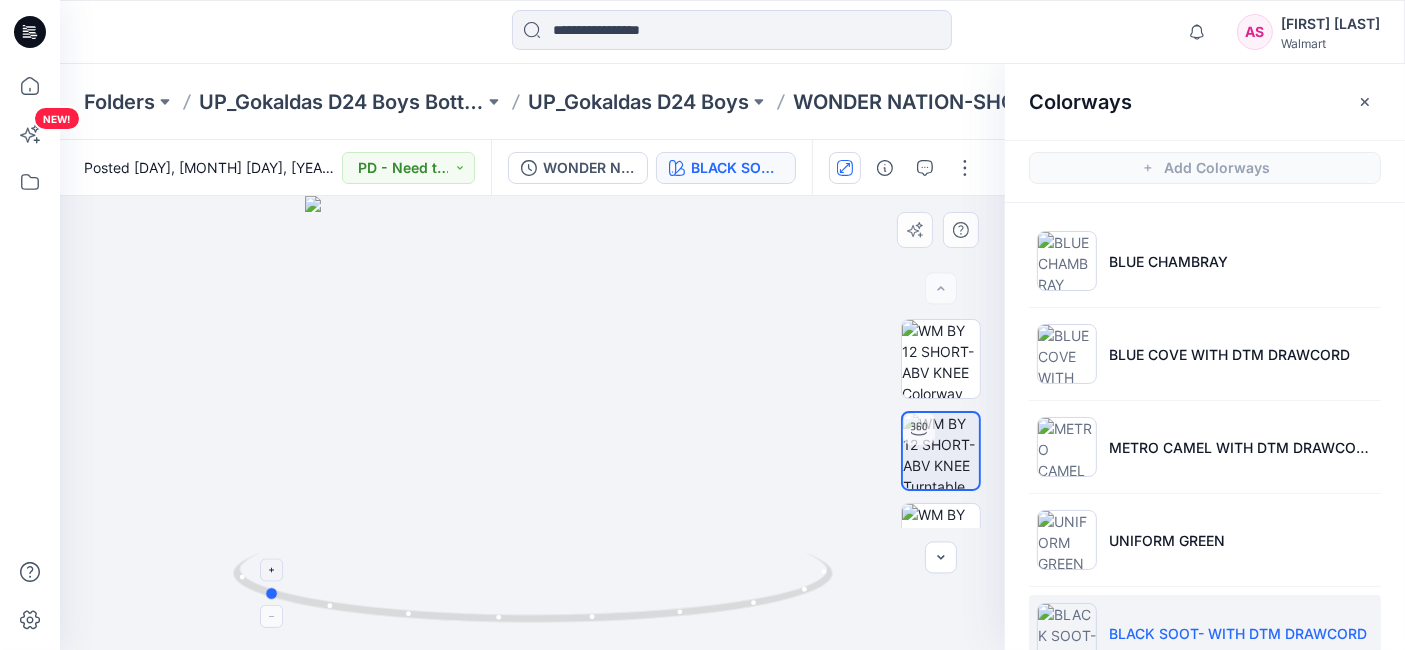 drag, startPoint x: 441, startPoint y: 615, endPoint x: 600, endPoint y: 615, distance: 159 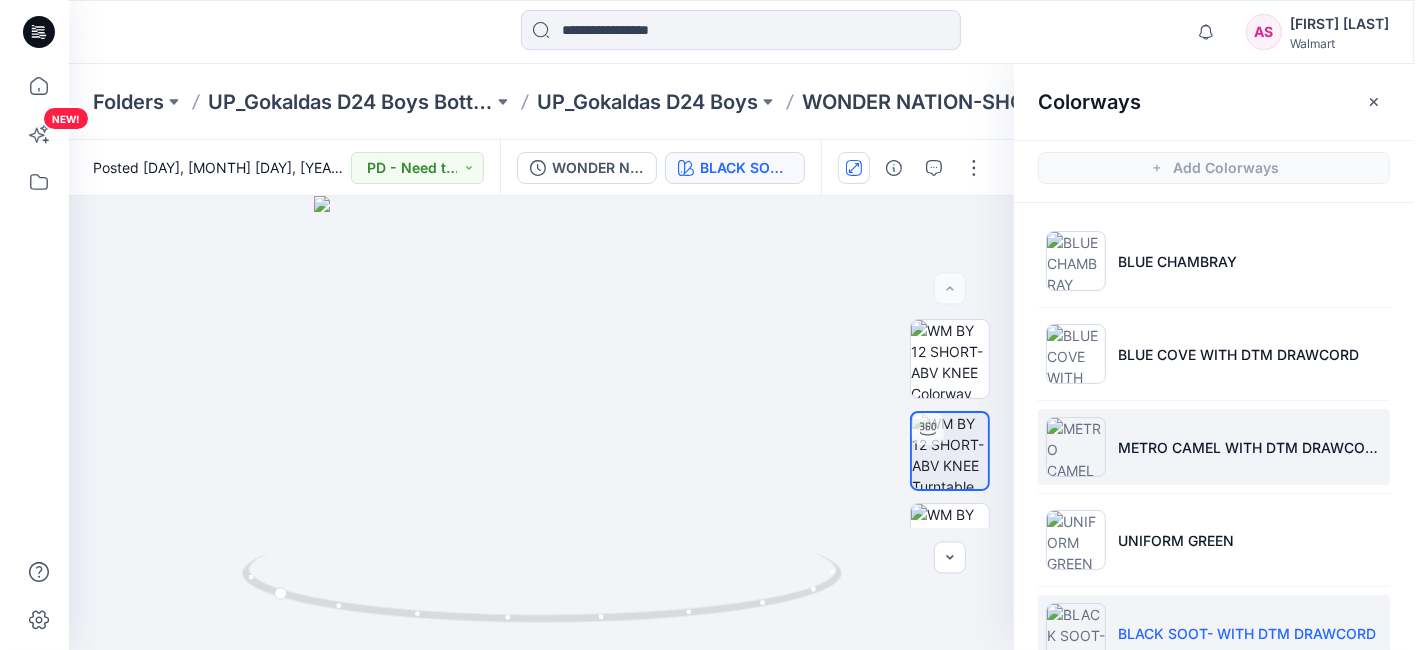 scroll, scrollTop: 49, scrollLeft: 0, axis: vertical 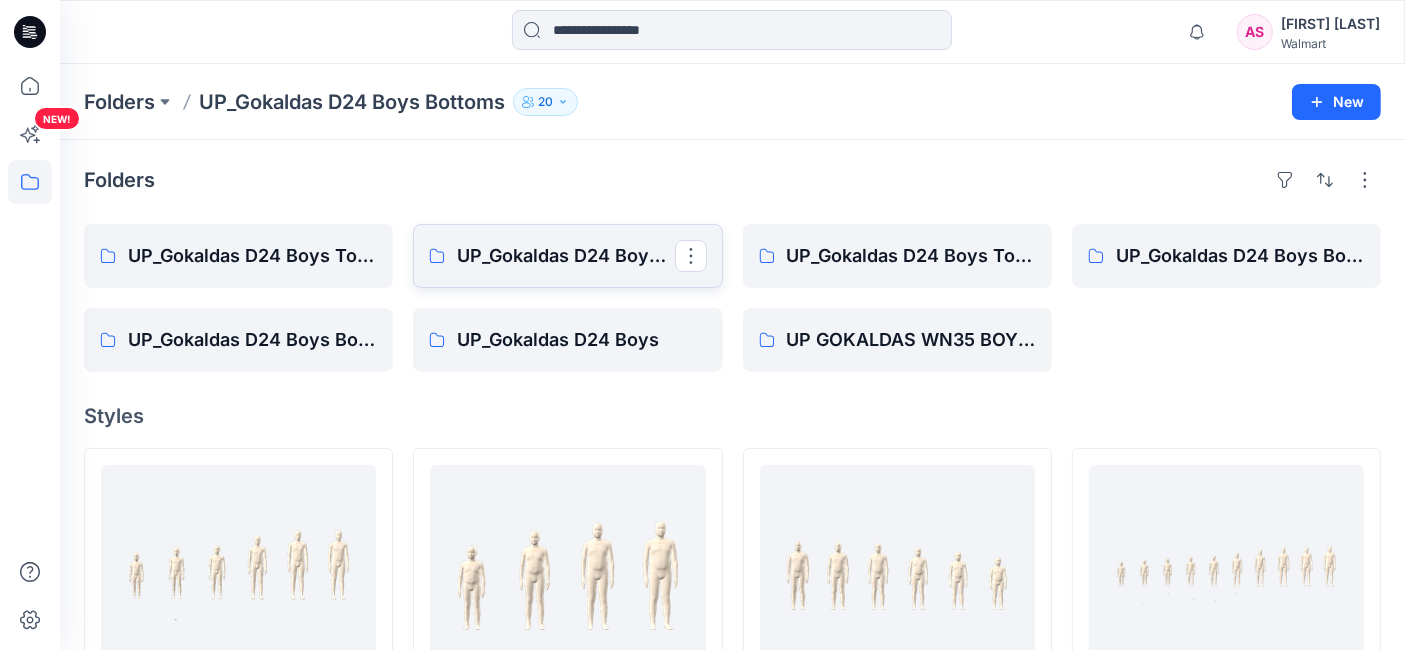 click on "UP_Gokaldas D24 Boys Bottoms SU-2026" at bounding box center (567, 256) 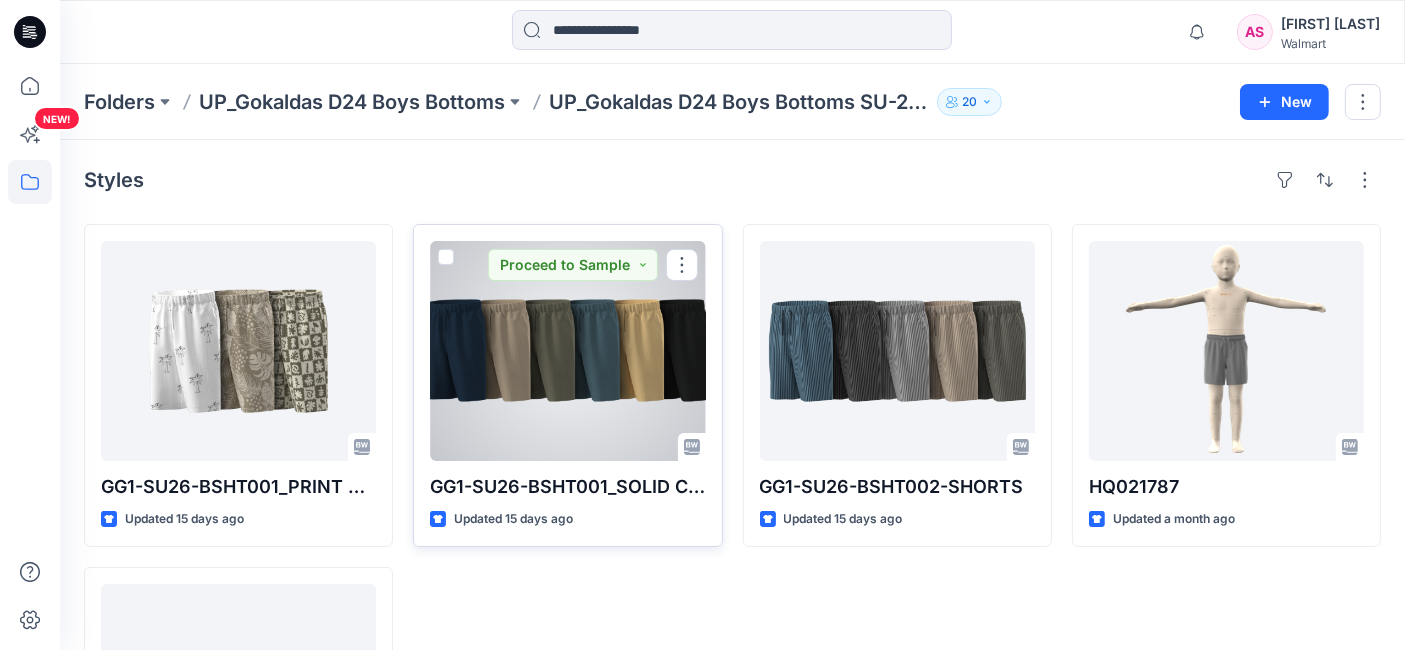 click at bounding box center (567, 351) 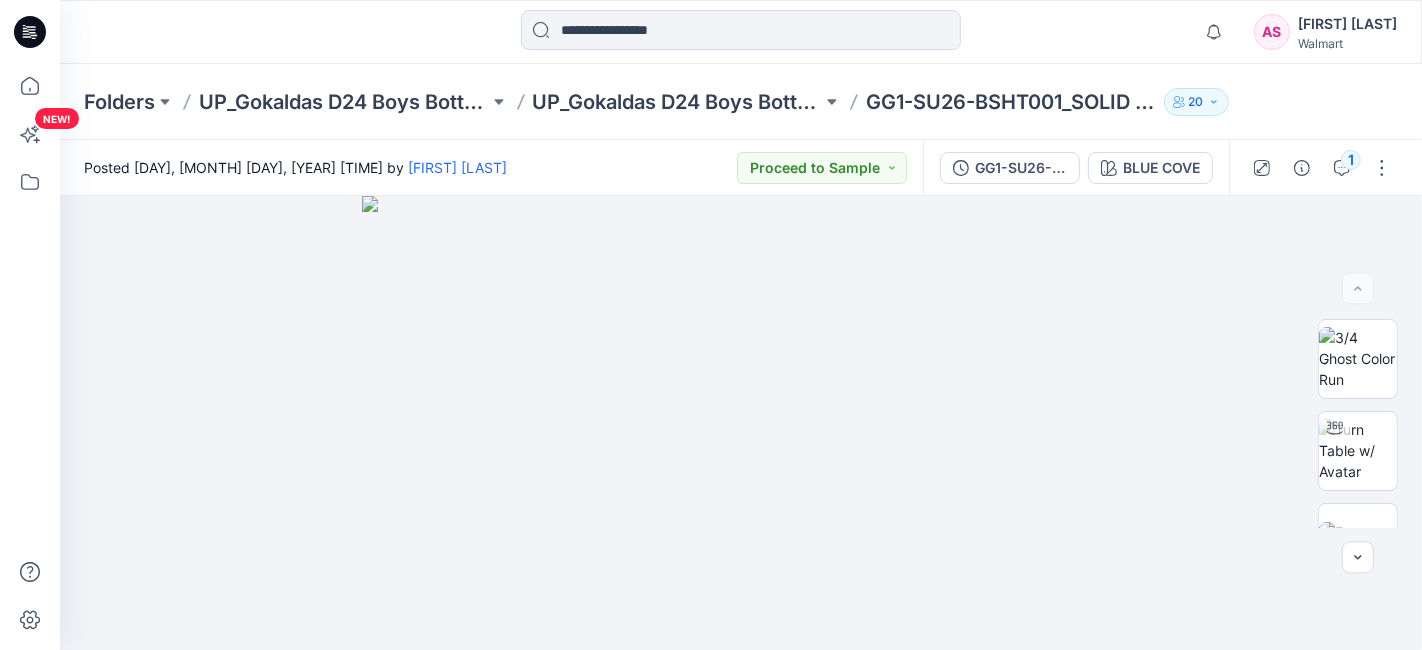 click on "GG1-SU26-BSHT001_SOLID COLOR BLUE COVE" at bounding box center (1076, 168) 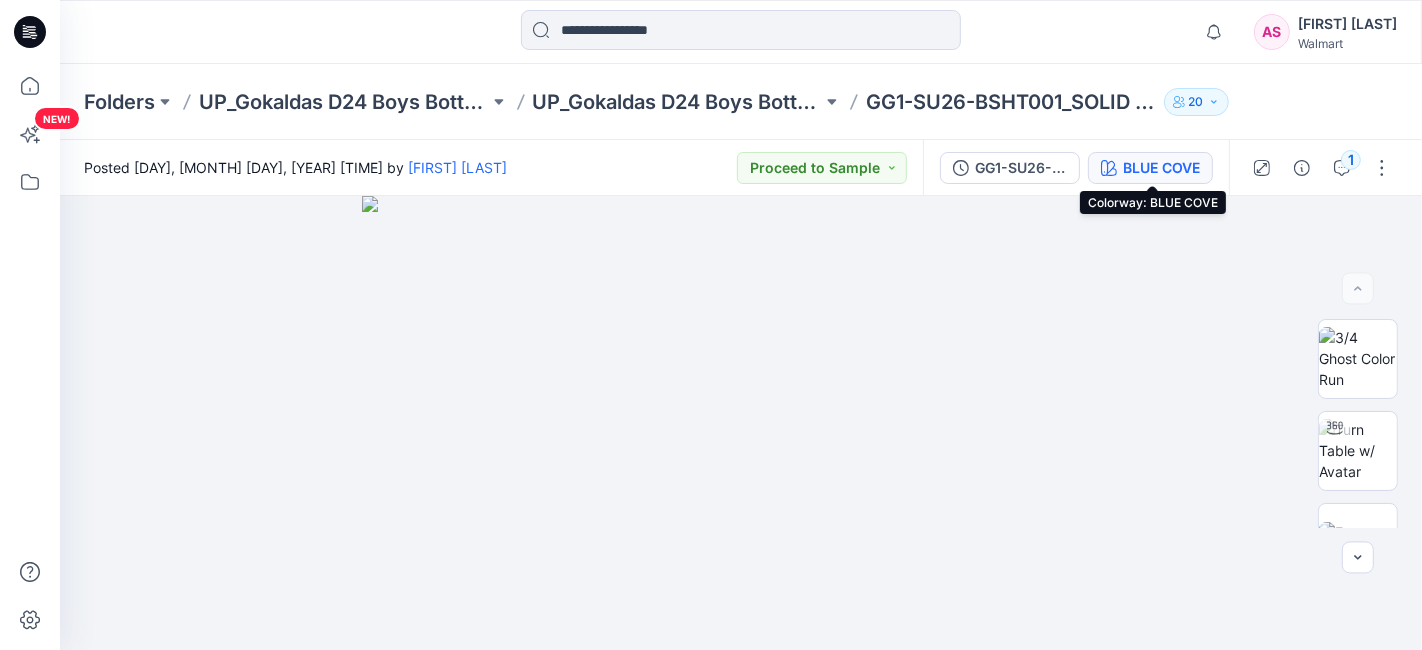 click on "BLUE COVE" at bounding box center (1161, 168) 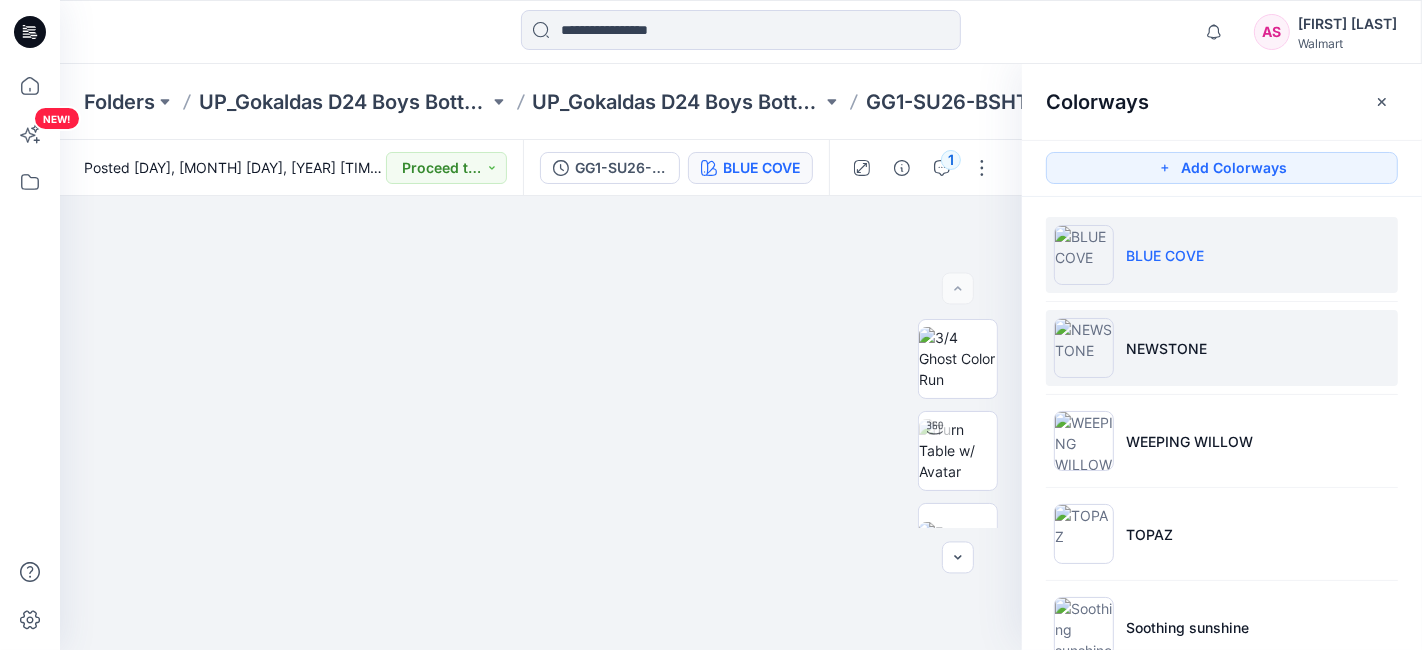 click on "NEWSTONE" at bounding box center [1222, 348] 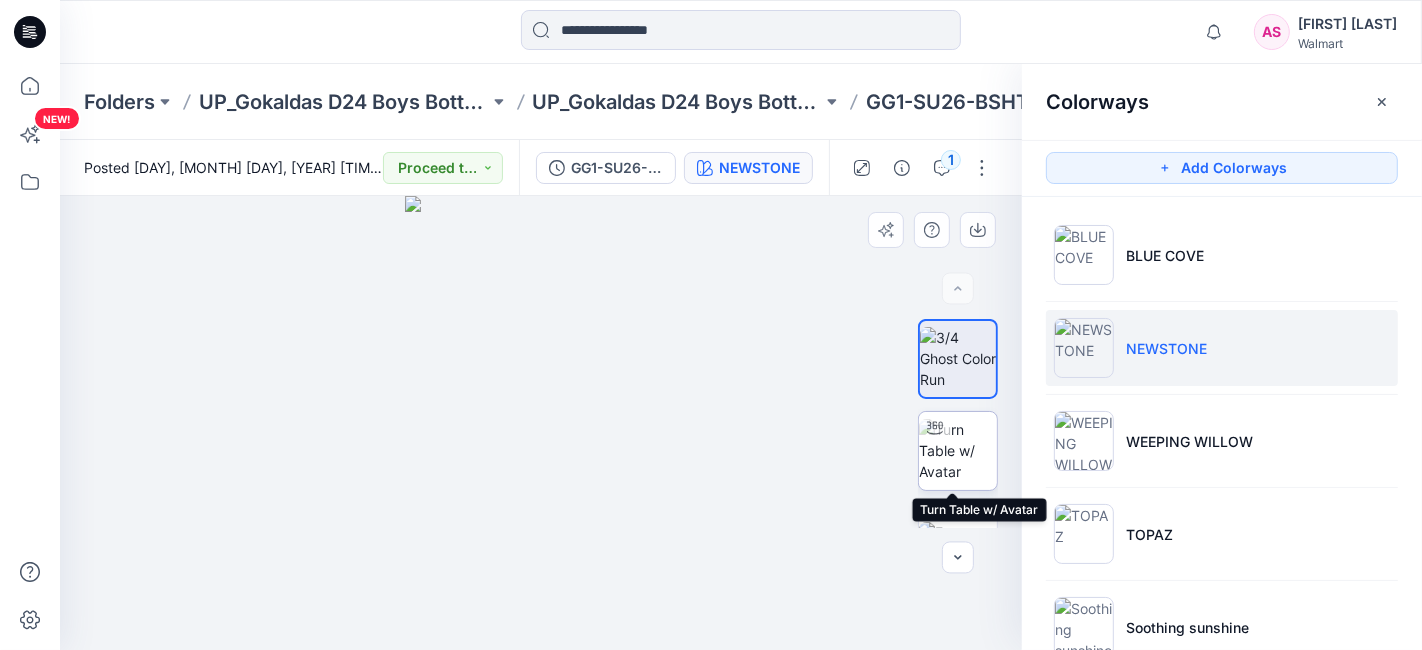 click at bounding box center [958, 450] 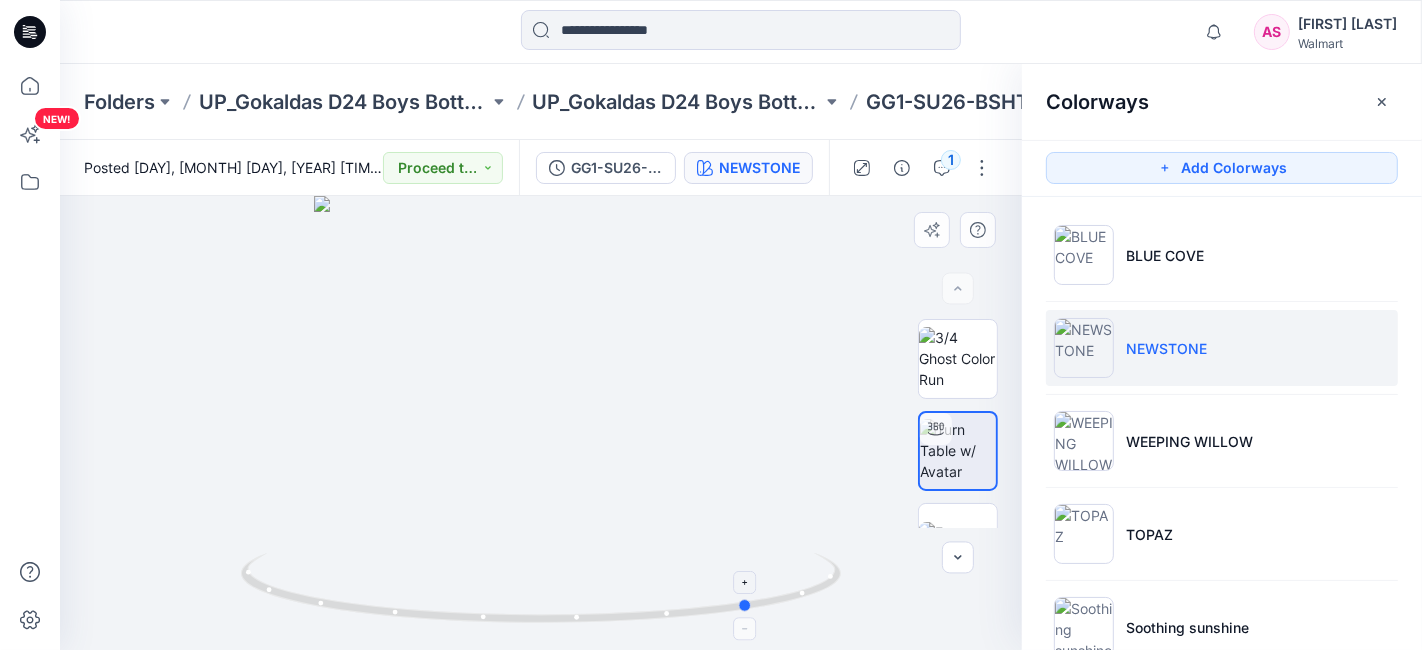 drag, startPoint x: 442, startPoint y: 615, endPoint x: 654, endPoint y: 624, distance: 212.19095 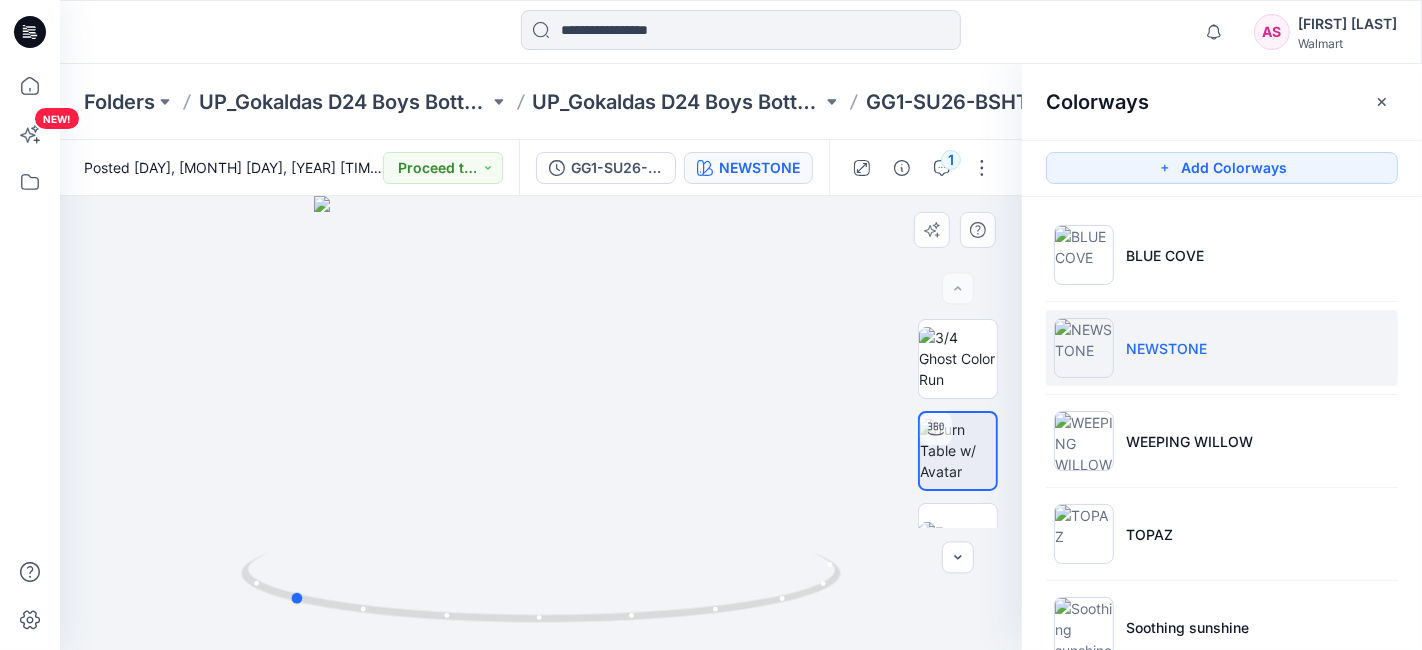 drag, startPoint x: 489, startPoint y: 614, endPoint x: 625, endPoint y: 633, distance: 137.32079 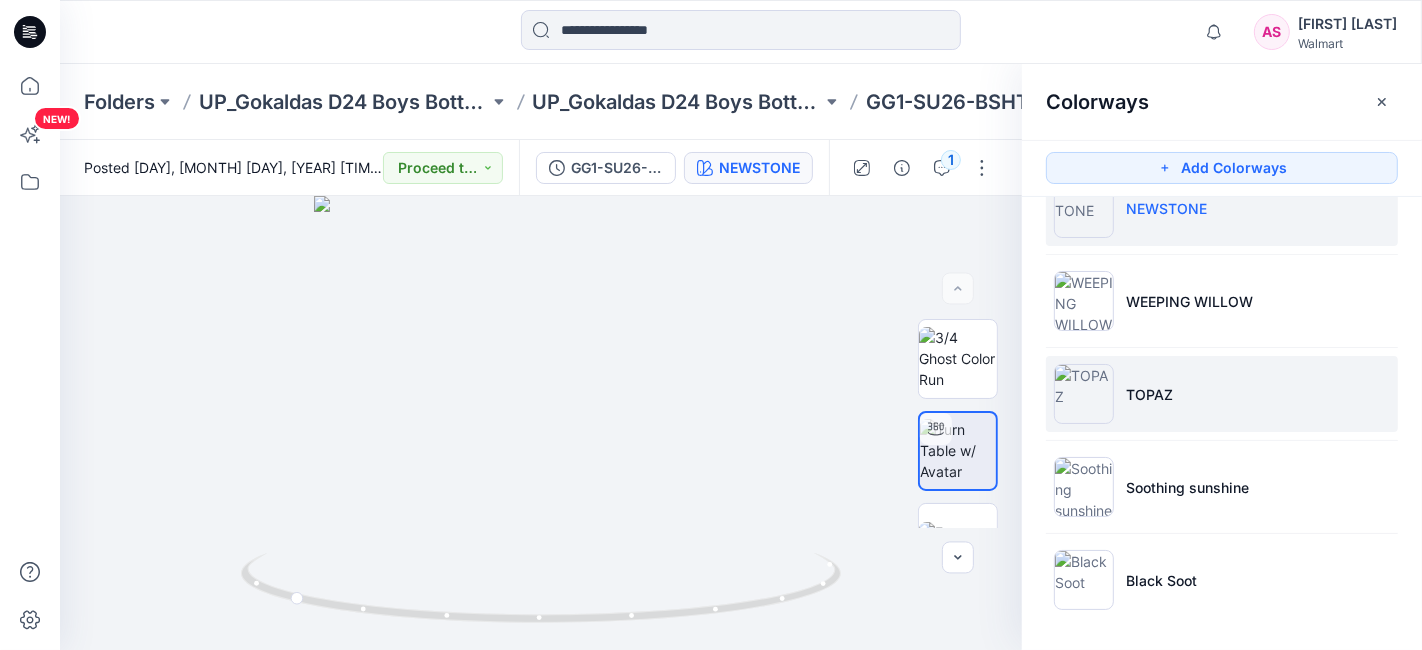 scroll, scrollTop: 142, scrollLeft: 0, axis: vertical 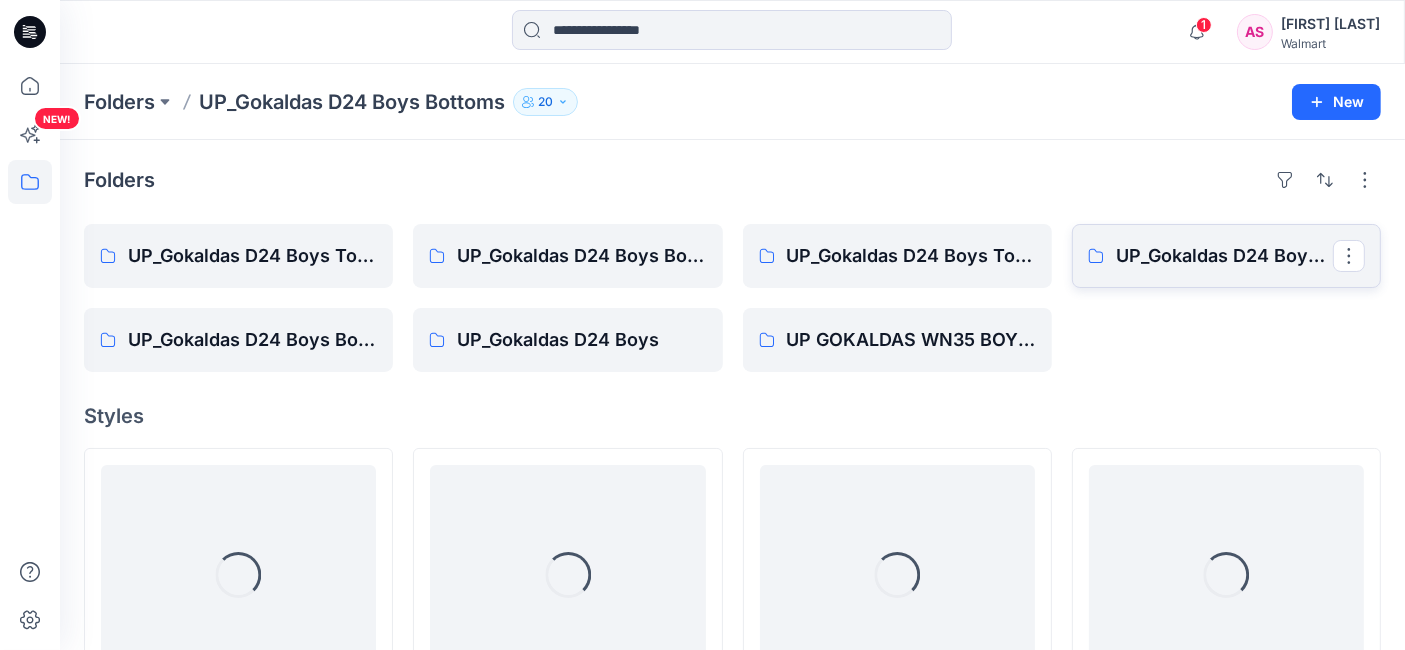 click on "UP_Gokaldas D24 Boys Bottoms S1-2026" at bounding box center (1224, 256) 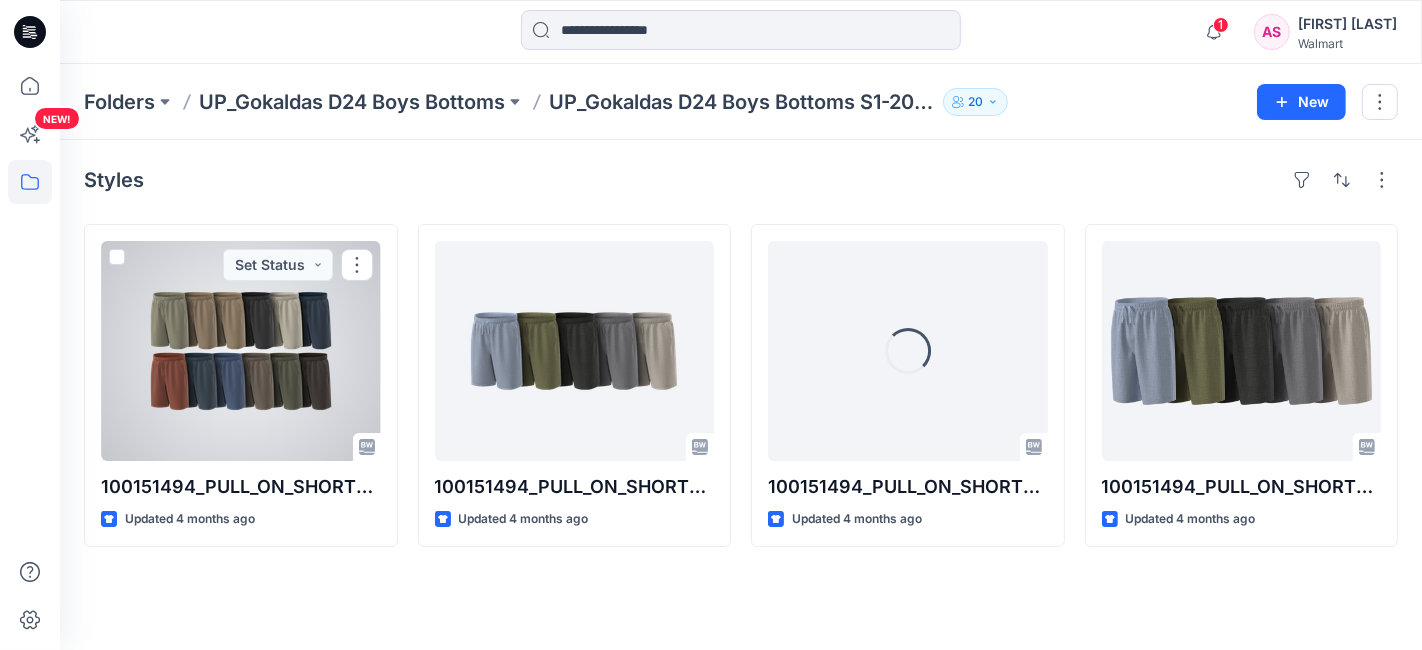 click at bounding box center (241, 351) 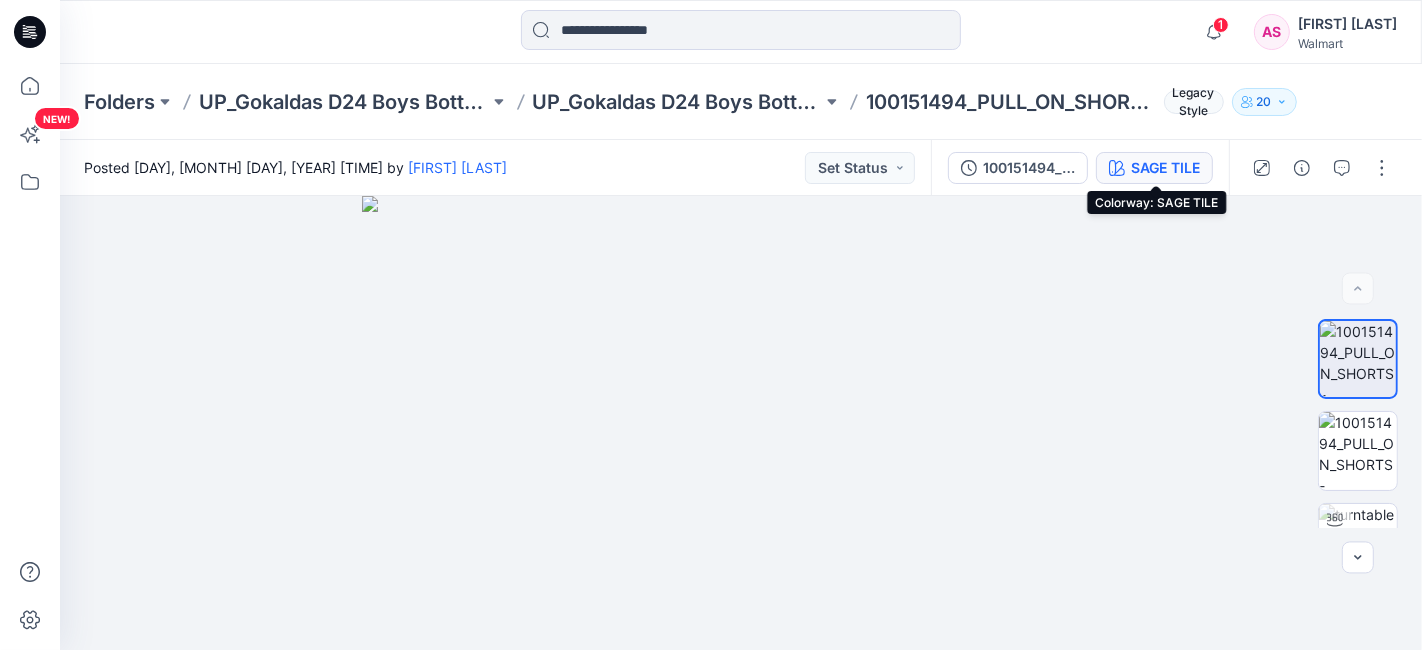 click on "SAGE TILE" at bounding box center [1154, 168] 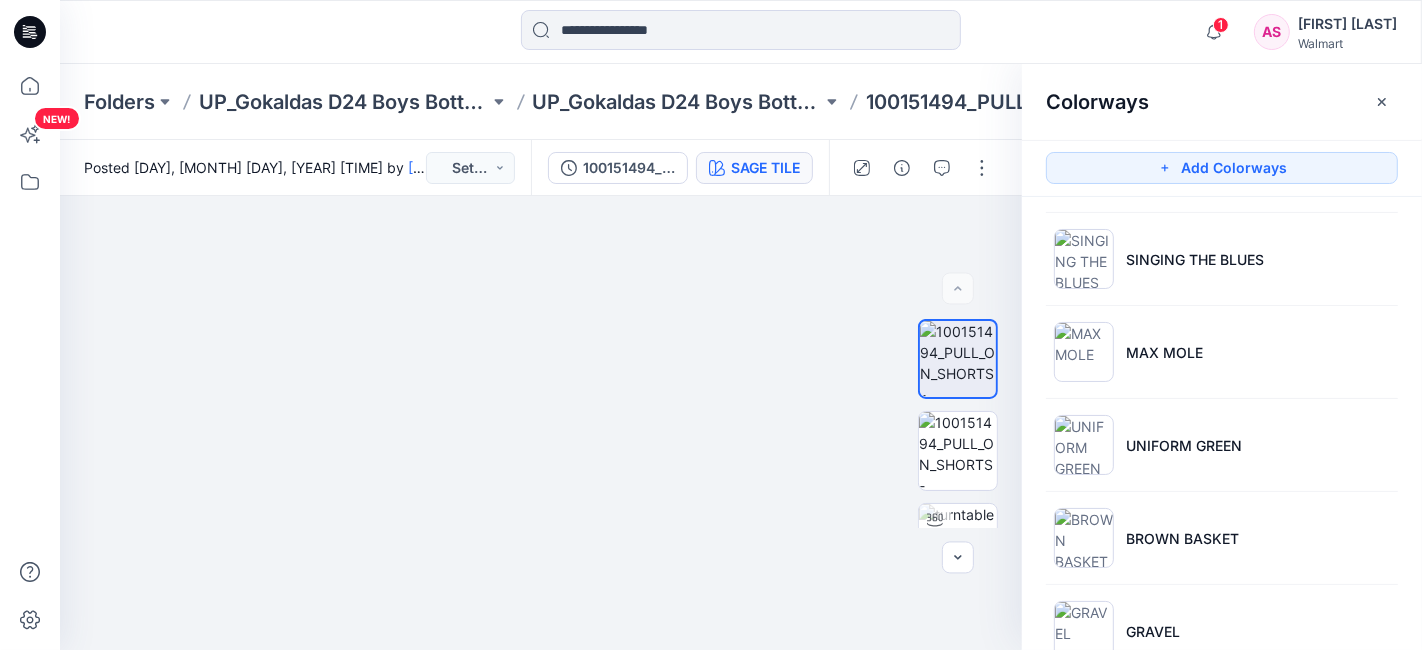 scroll, scrollTop: 777, scrollLeft: 0, axis: vertical 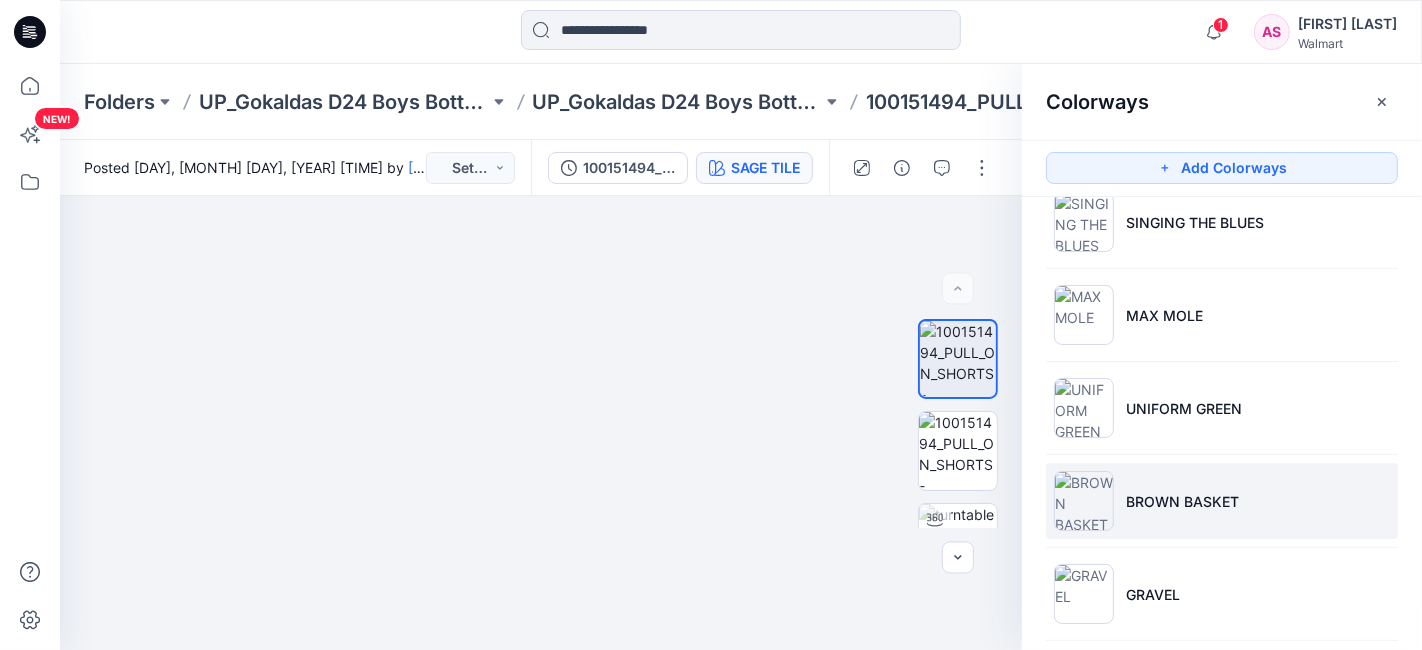 click on "BROWN BASKET" at bounding box center [1182, 501] 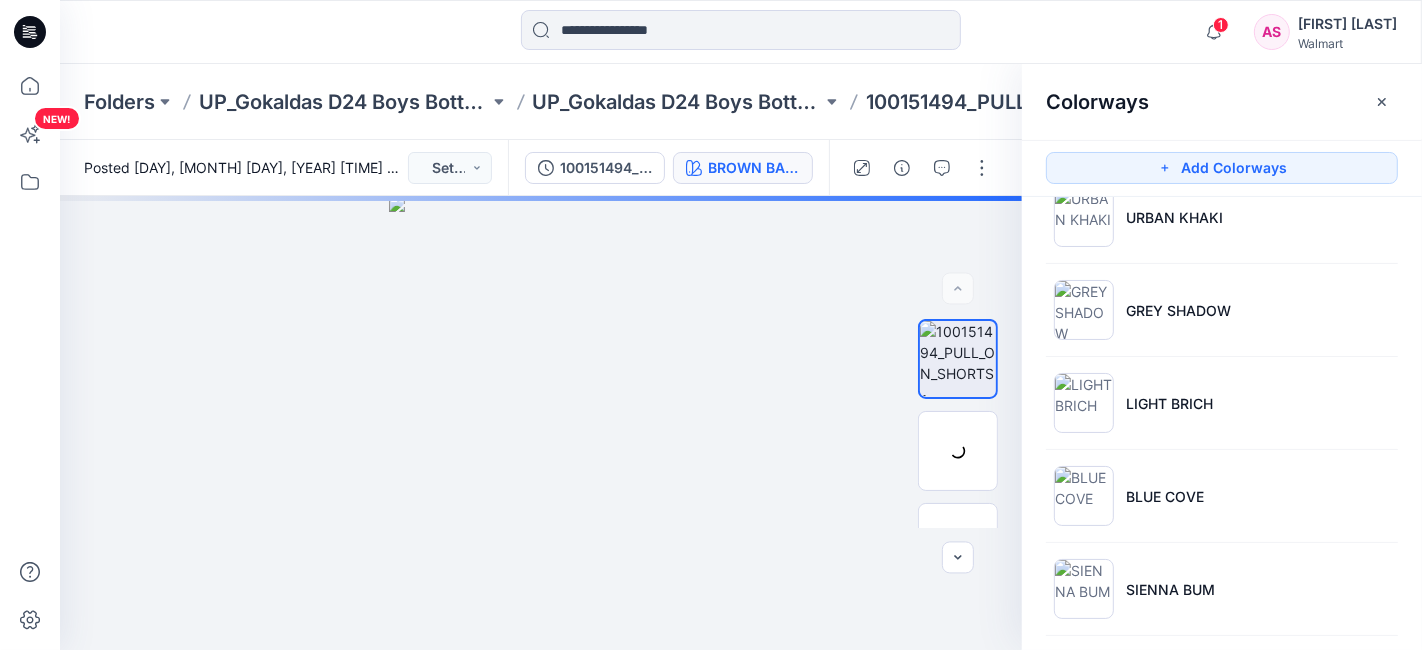 scroll, scrollTop: 111, scrollLeft: 0, axis: vertical 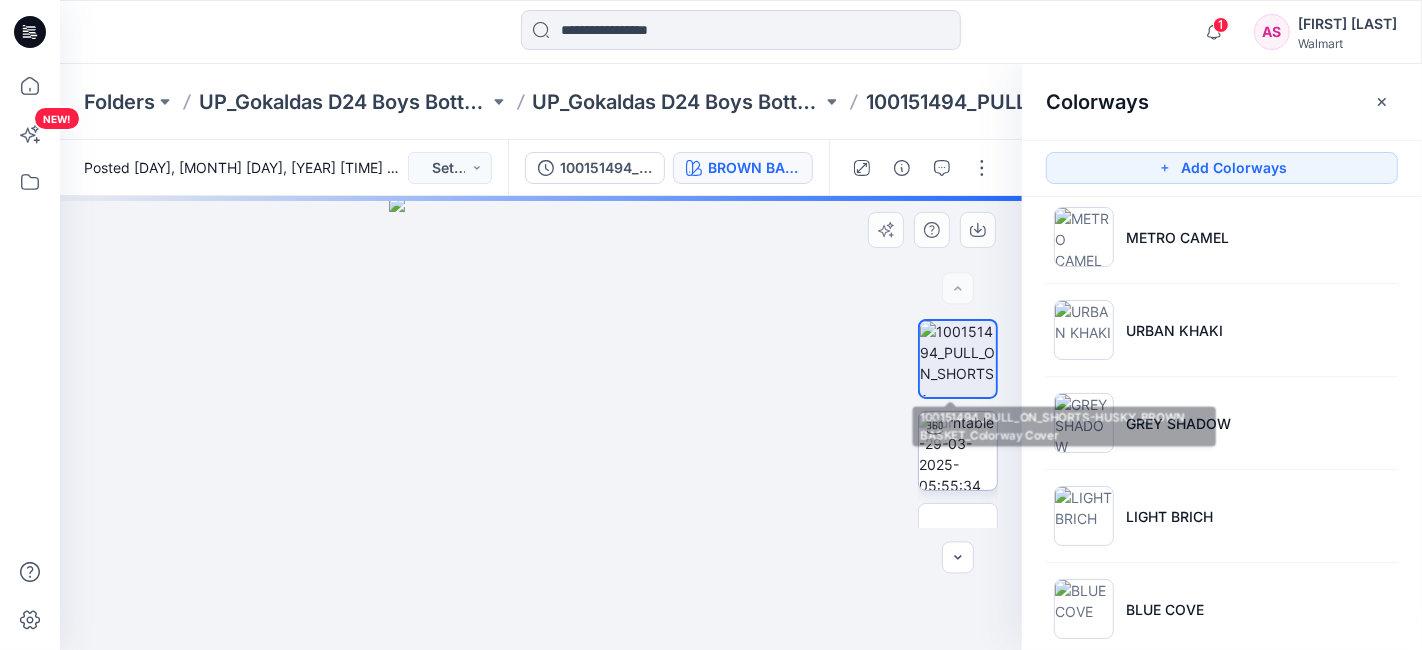 click at bounding box center (935, 428) 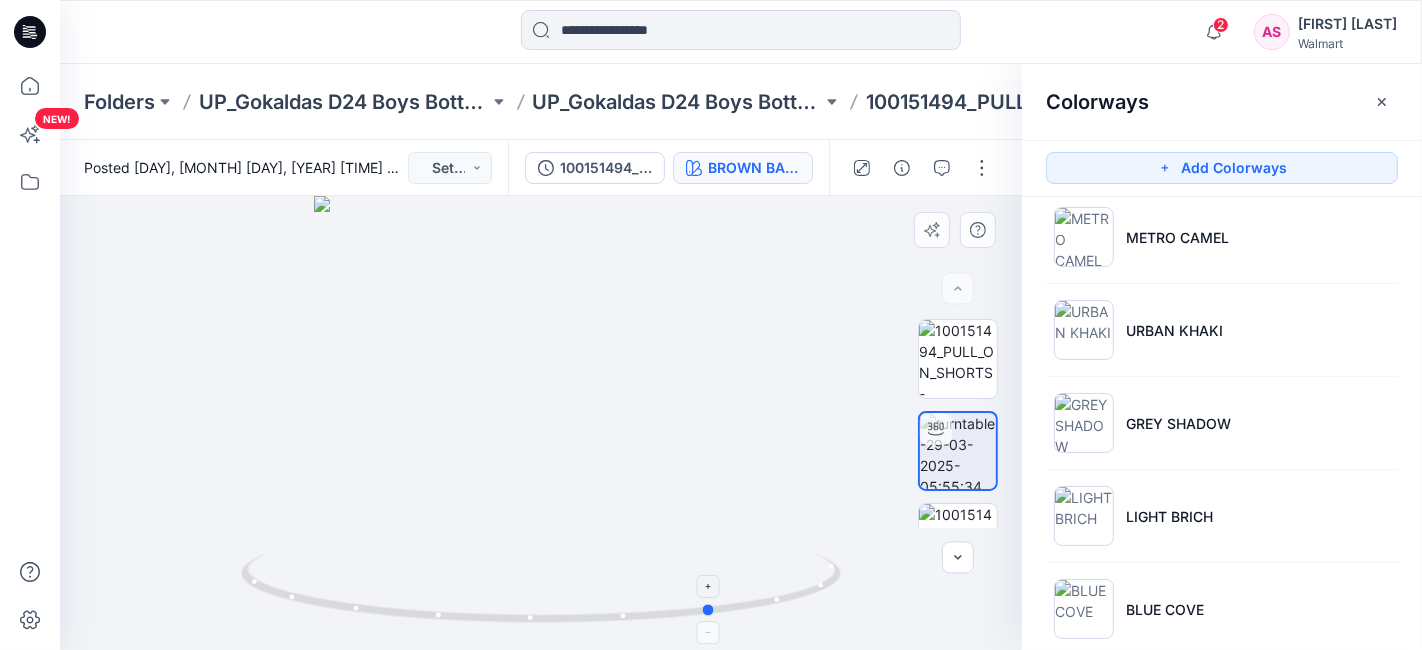 drag, startPoint x: 516, startPoint y: 619, endPoint x: 689, endPoint y: 592, distance: 175.09425 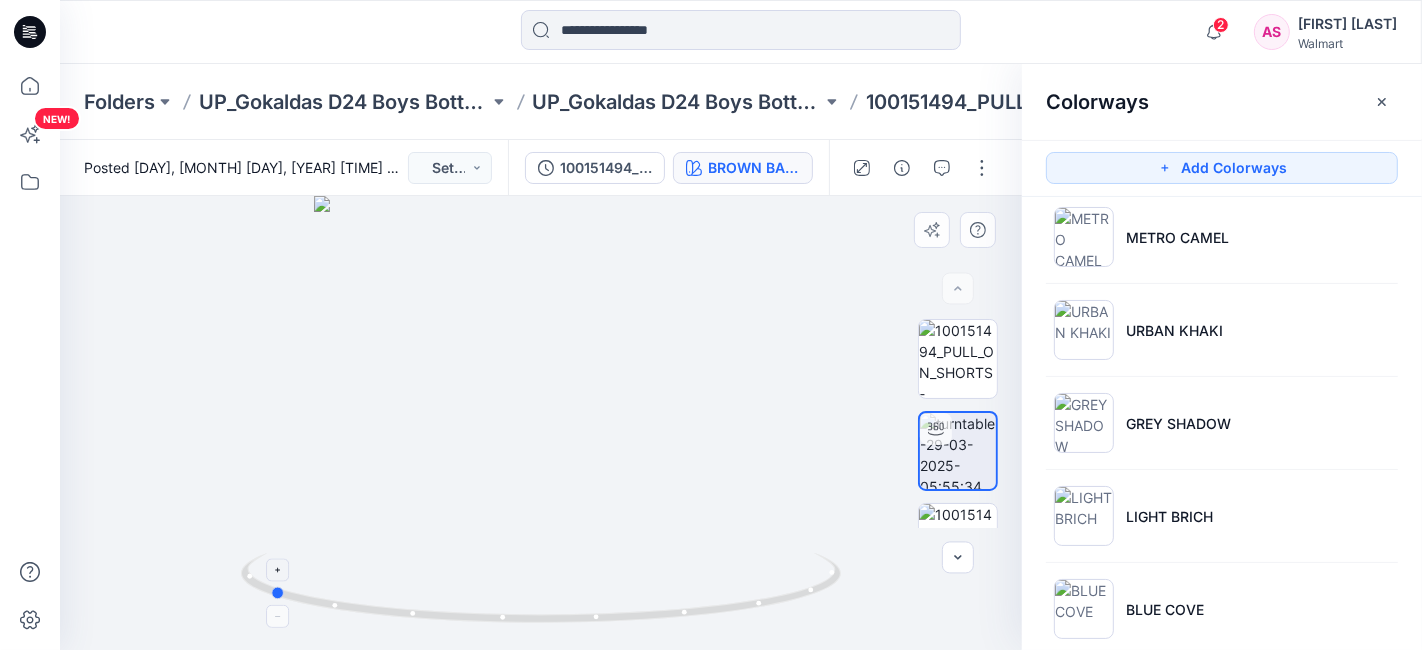 drag, startPoint x: 474, startPoint y: 628, endPoint x: 628, endPoint y: 617, distance: 154.39236 